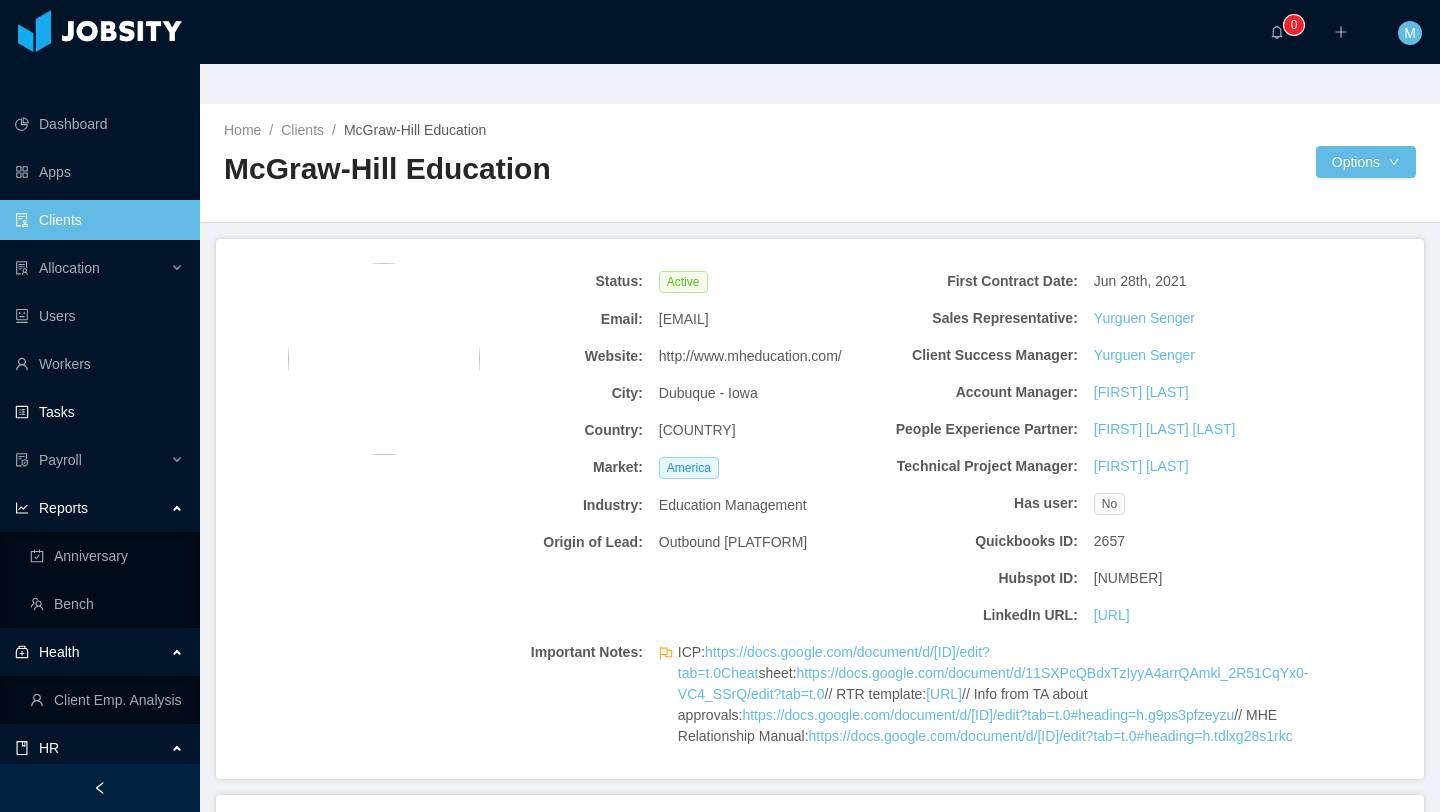 scroll, scrollTop: 0, scrollLeft: 0, axis: both 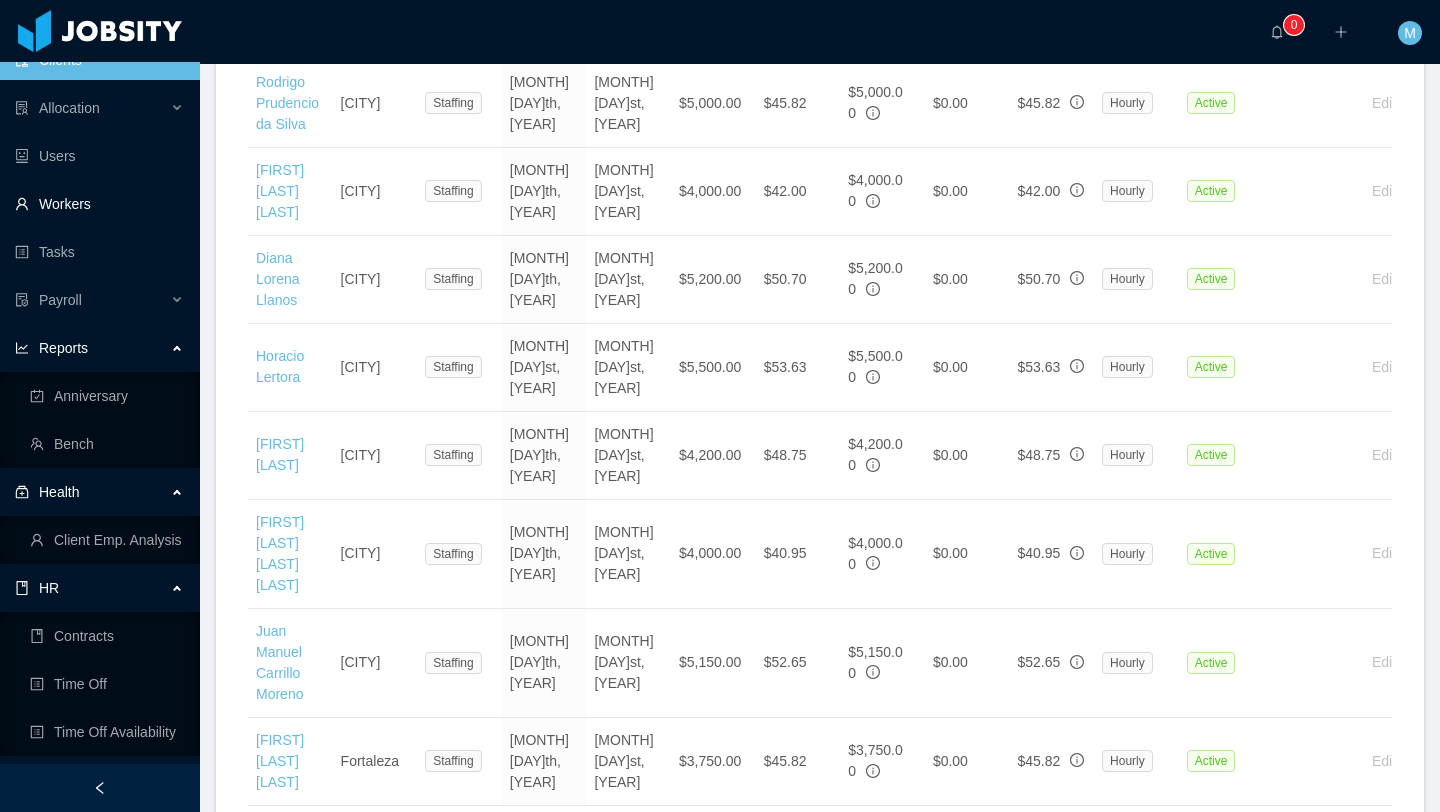 click on "Workers" at bounding box center (99, 204) 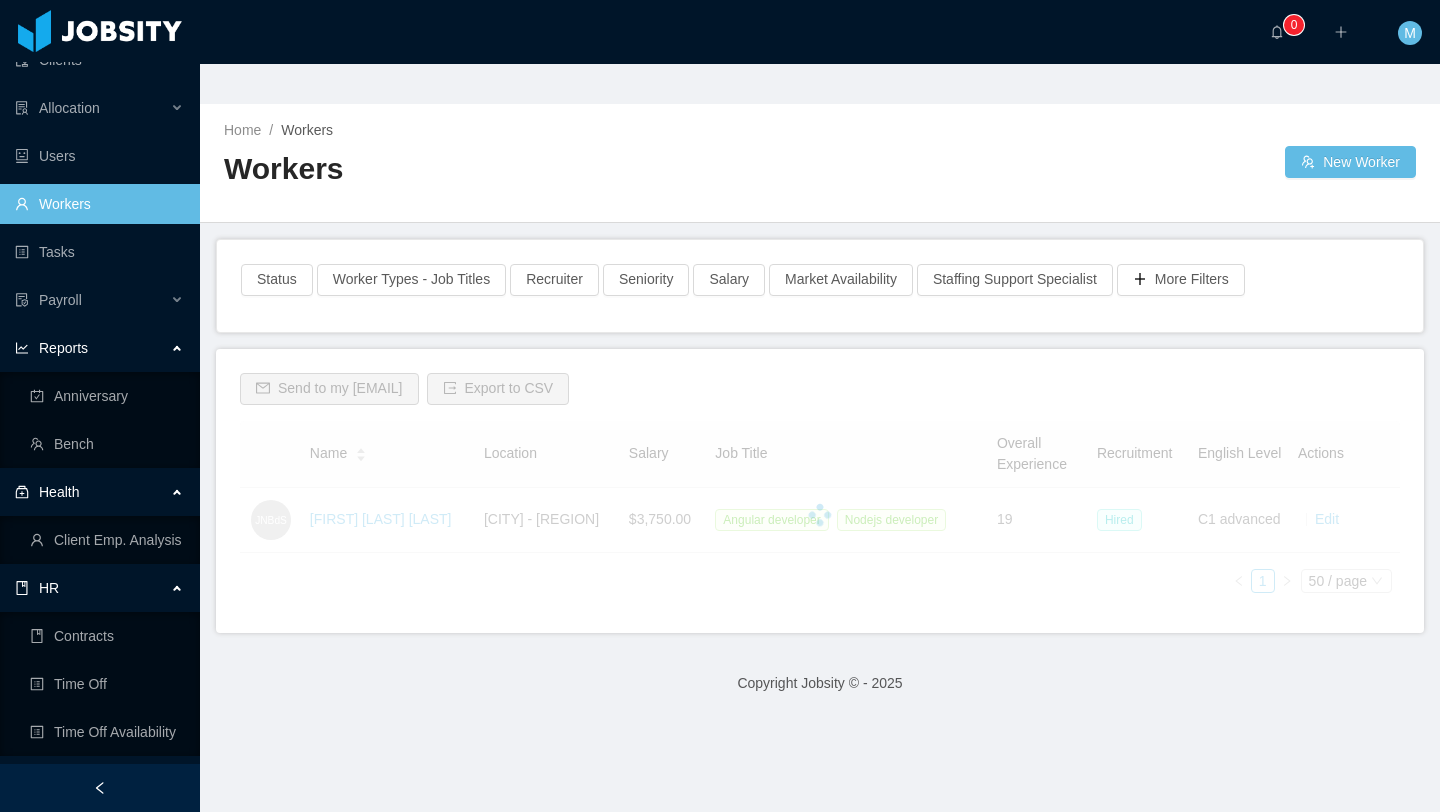 scroll, scrollTop: 0, scrollLeft: 0, axis: both 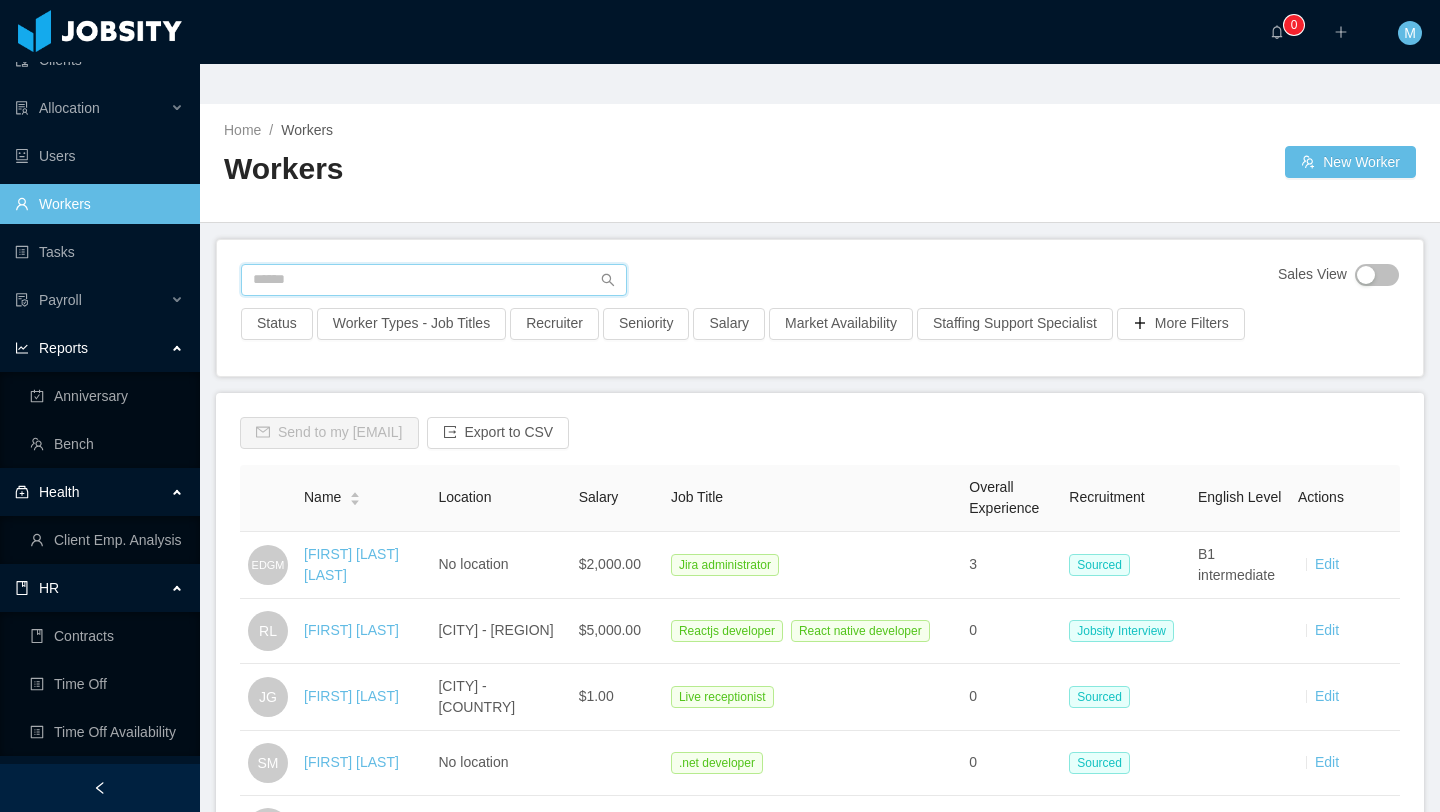 click at bounding box center [434, 280] 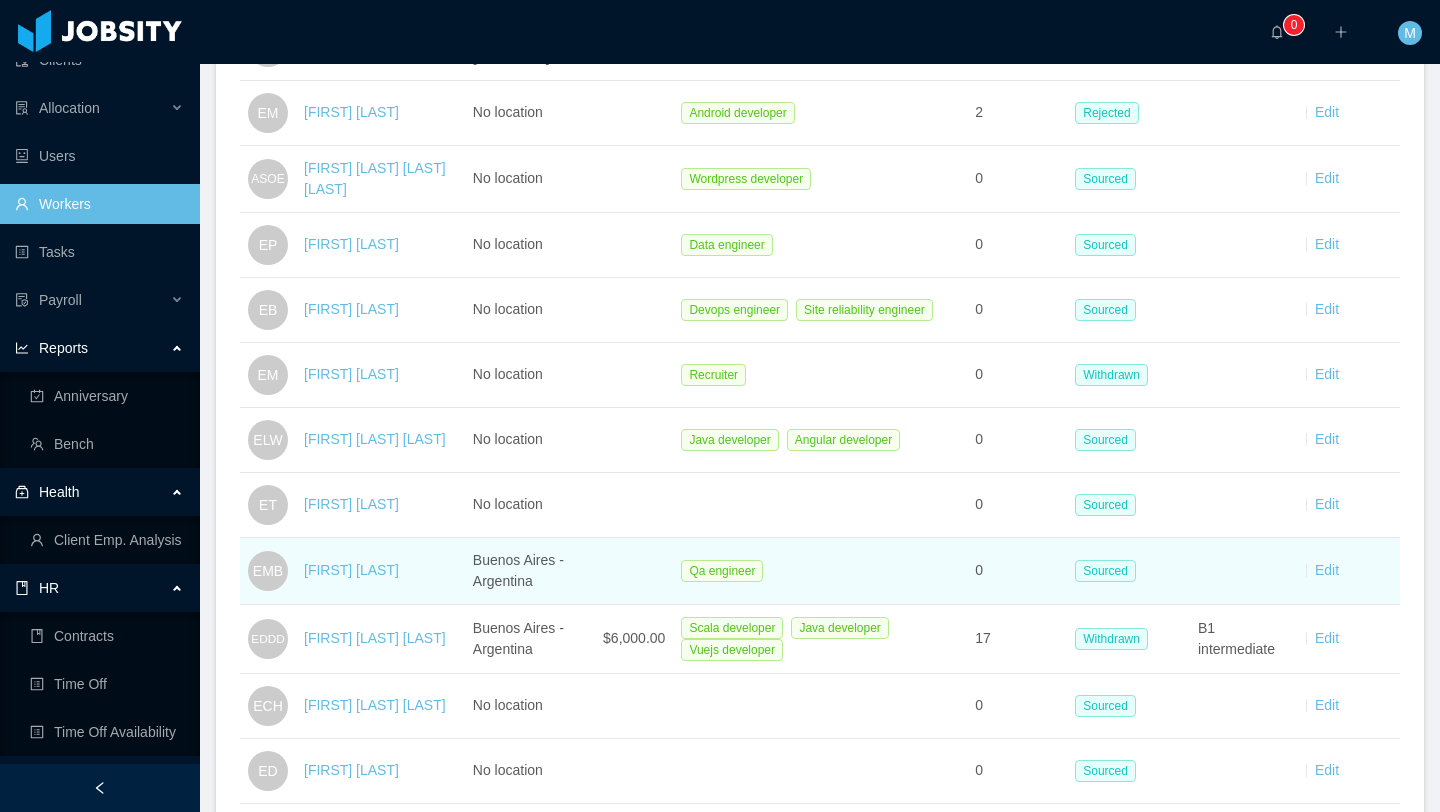 scroll, scrollTop: 0, scrollLeft: 0, axis: both 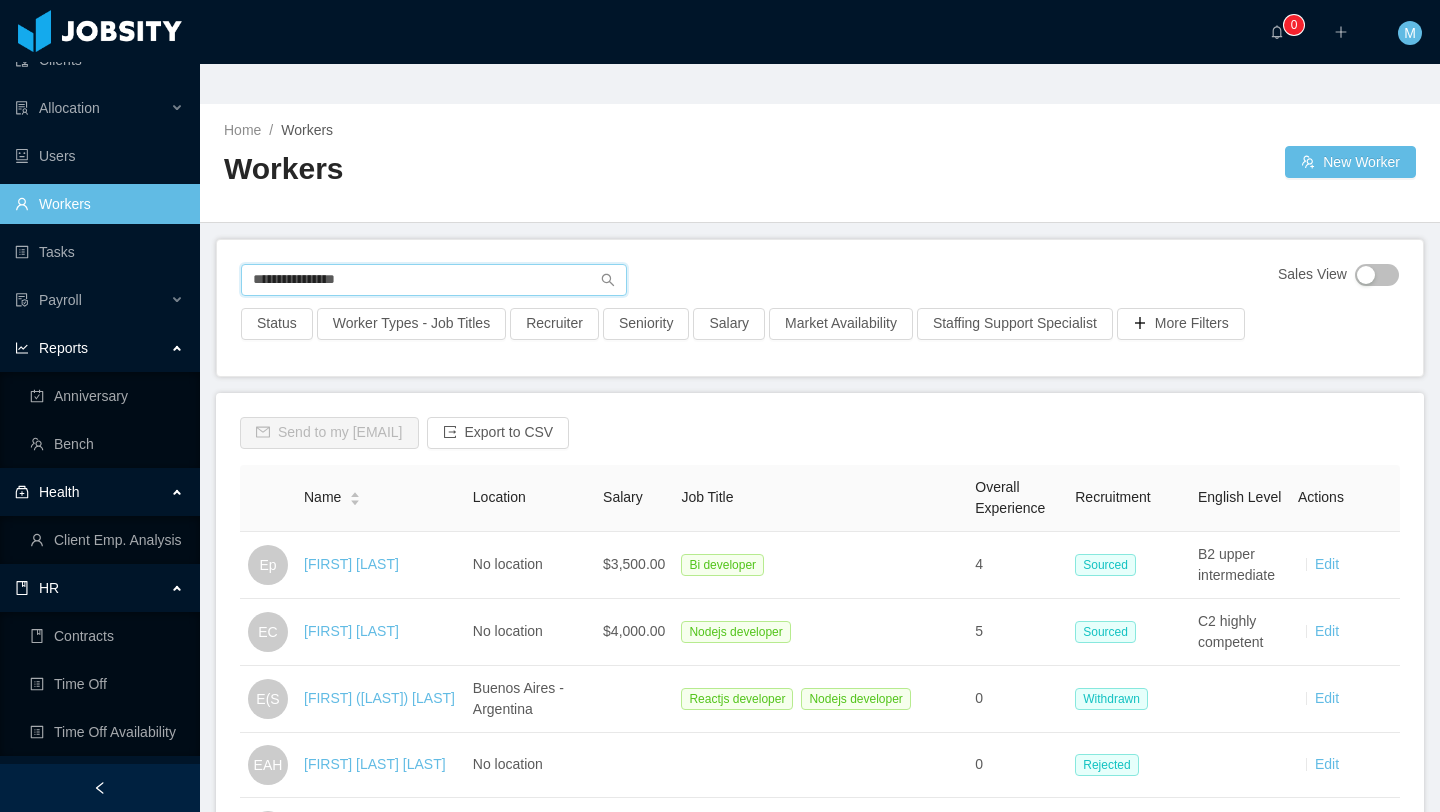 type on "**********" 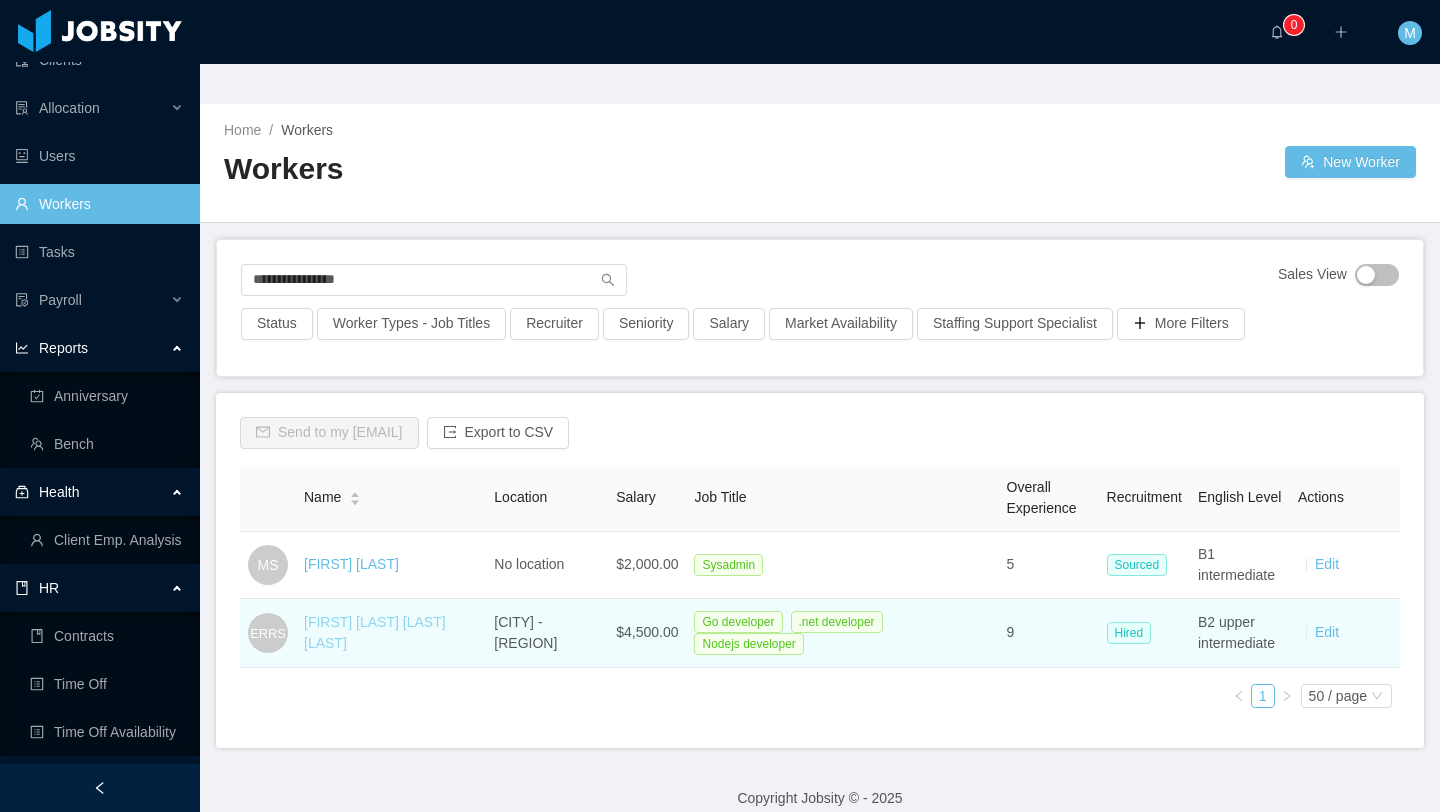 click on "[FIRST] [LAST] [LAST] [LAST]" at bounding box center (375, 632) 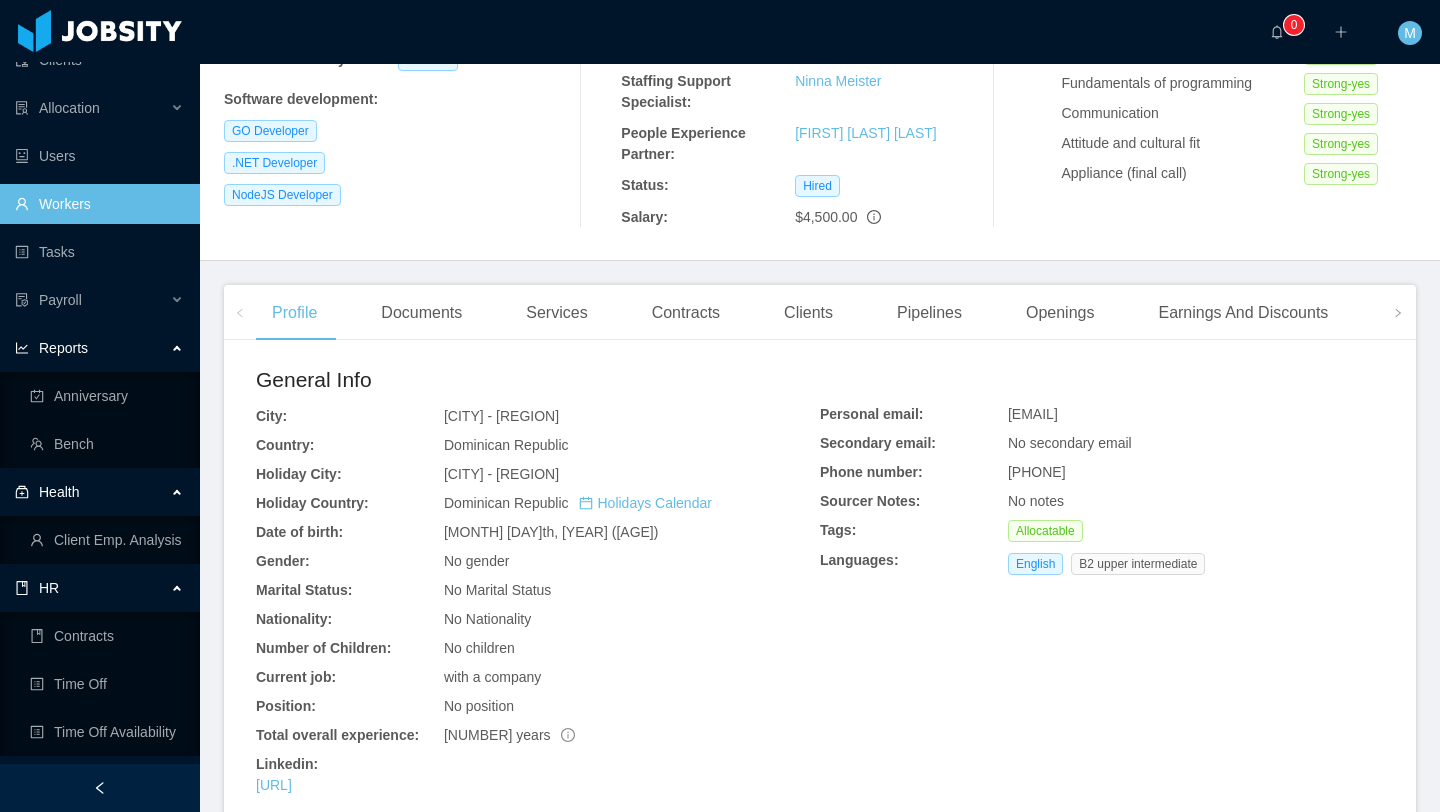 scroll, scrollTop: 0, scrollLeft: 0, axis: both 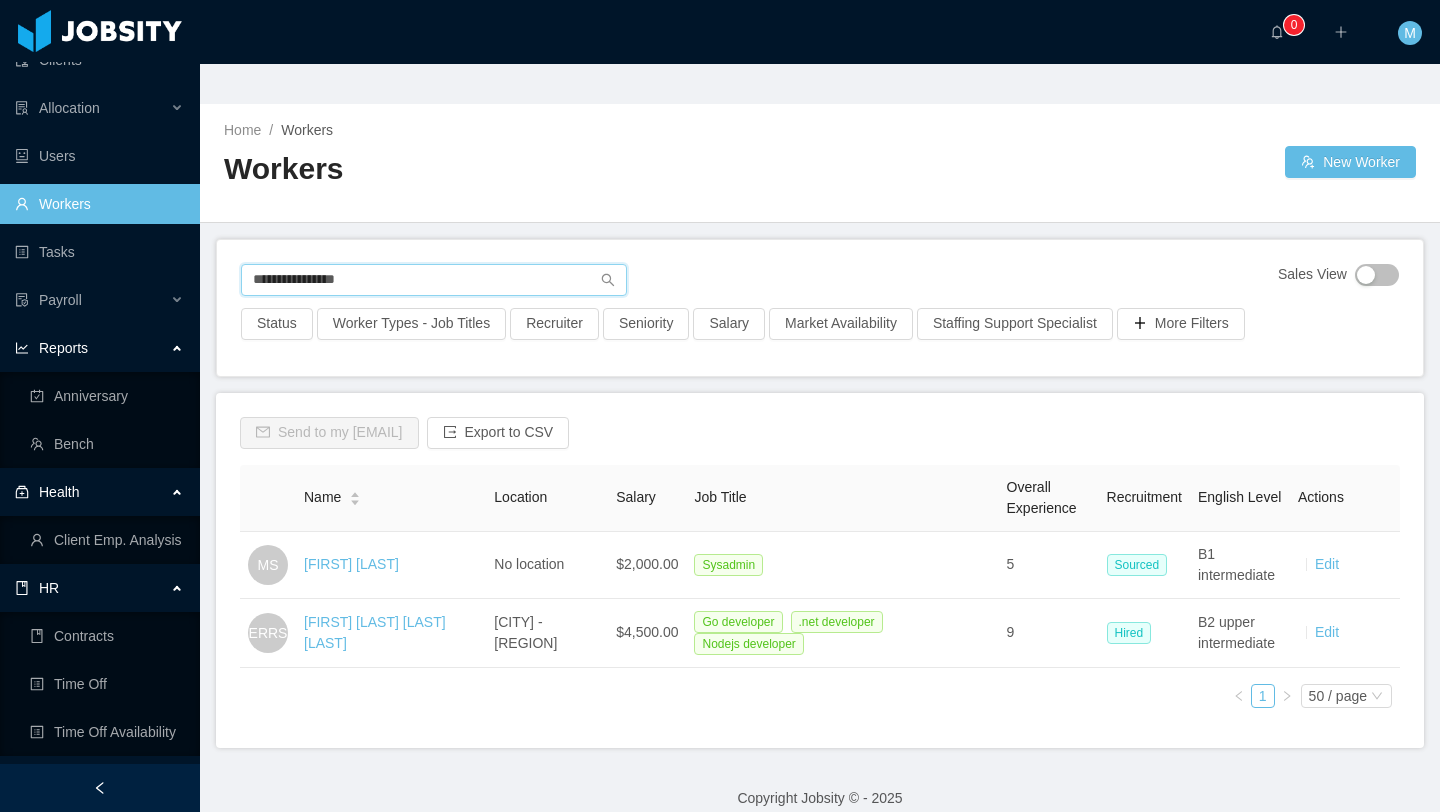 drag, startPoint x: 568, startPoint y: 245, endPoint x: 254, endPoint y: 245, distance: 314 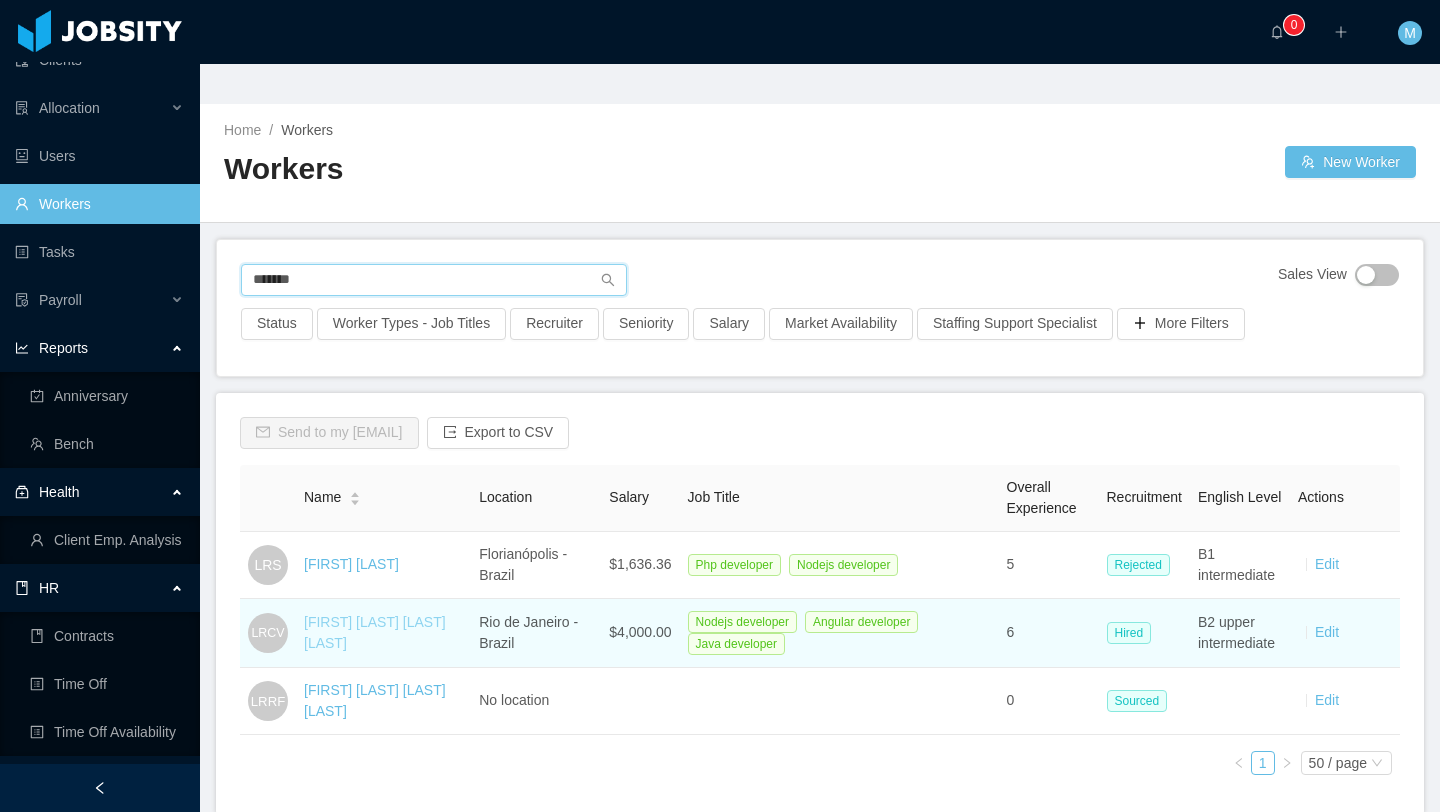 type on "*******" 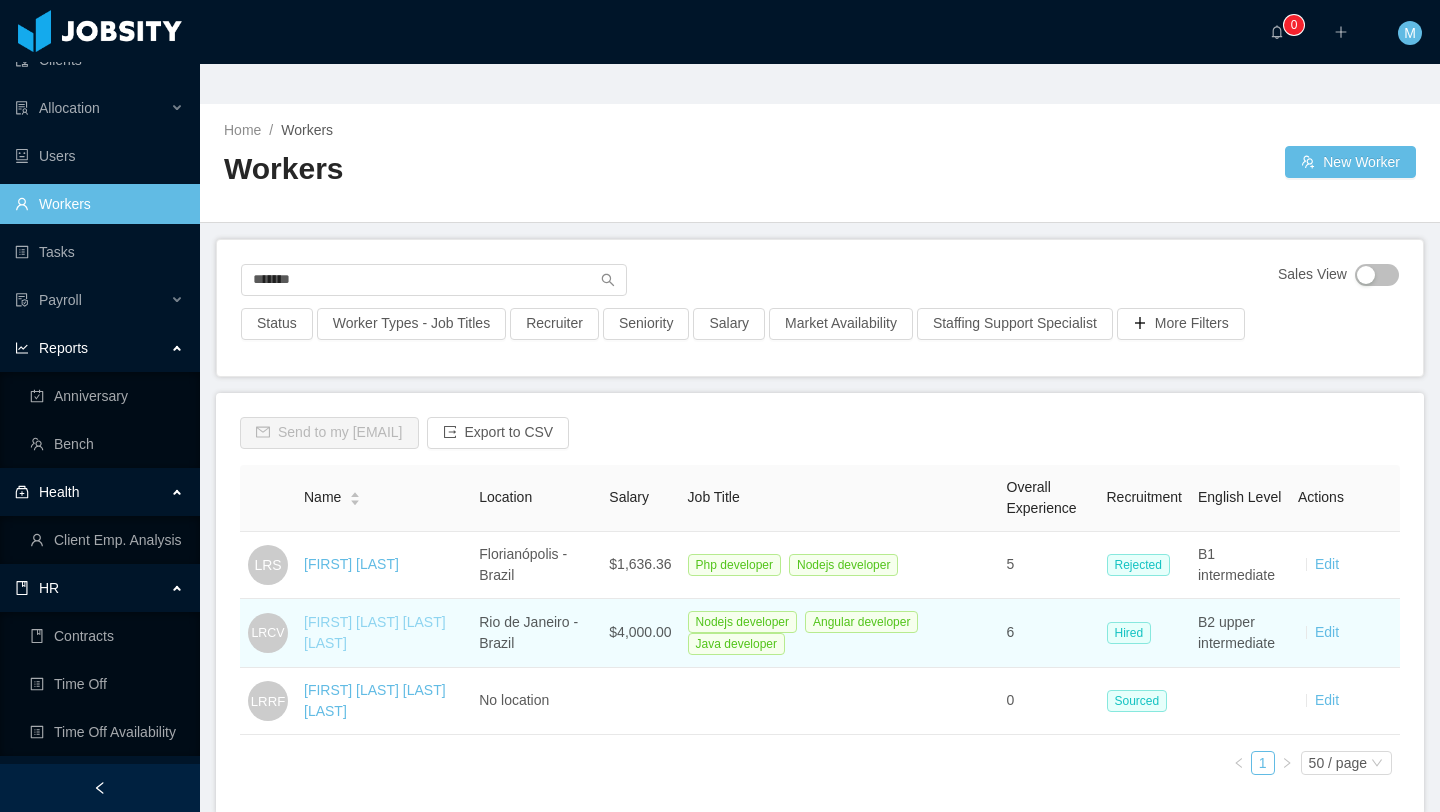 click on "[FIRST] [LAST] [LAST] [LAST]" at bounding box center [375, 632] 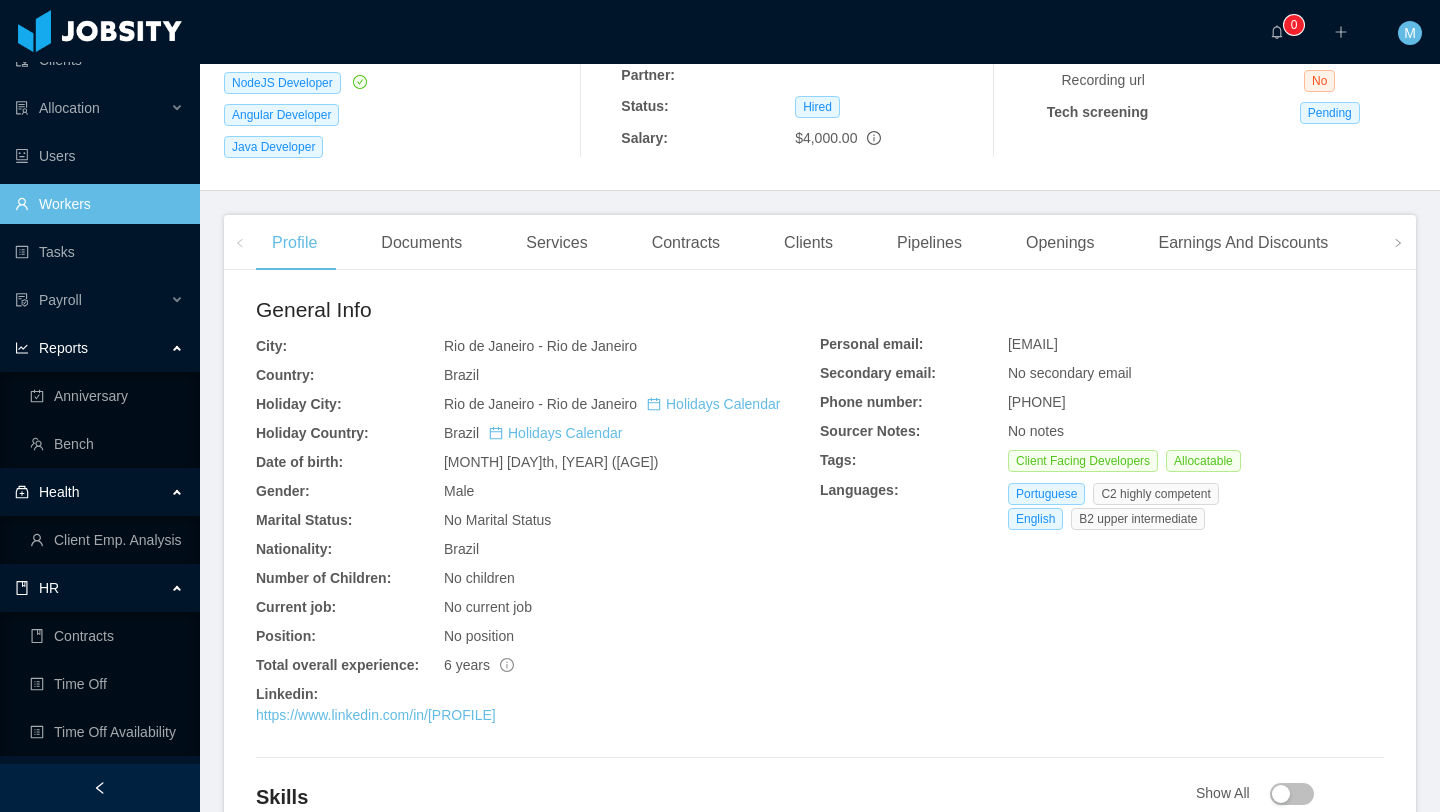 scroll, scrollTop: 0, scrollLeft: 0, axis: both 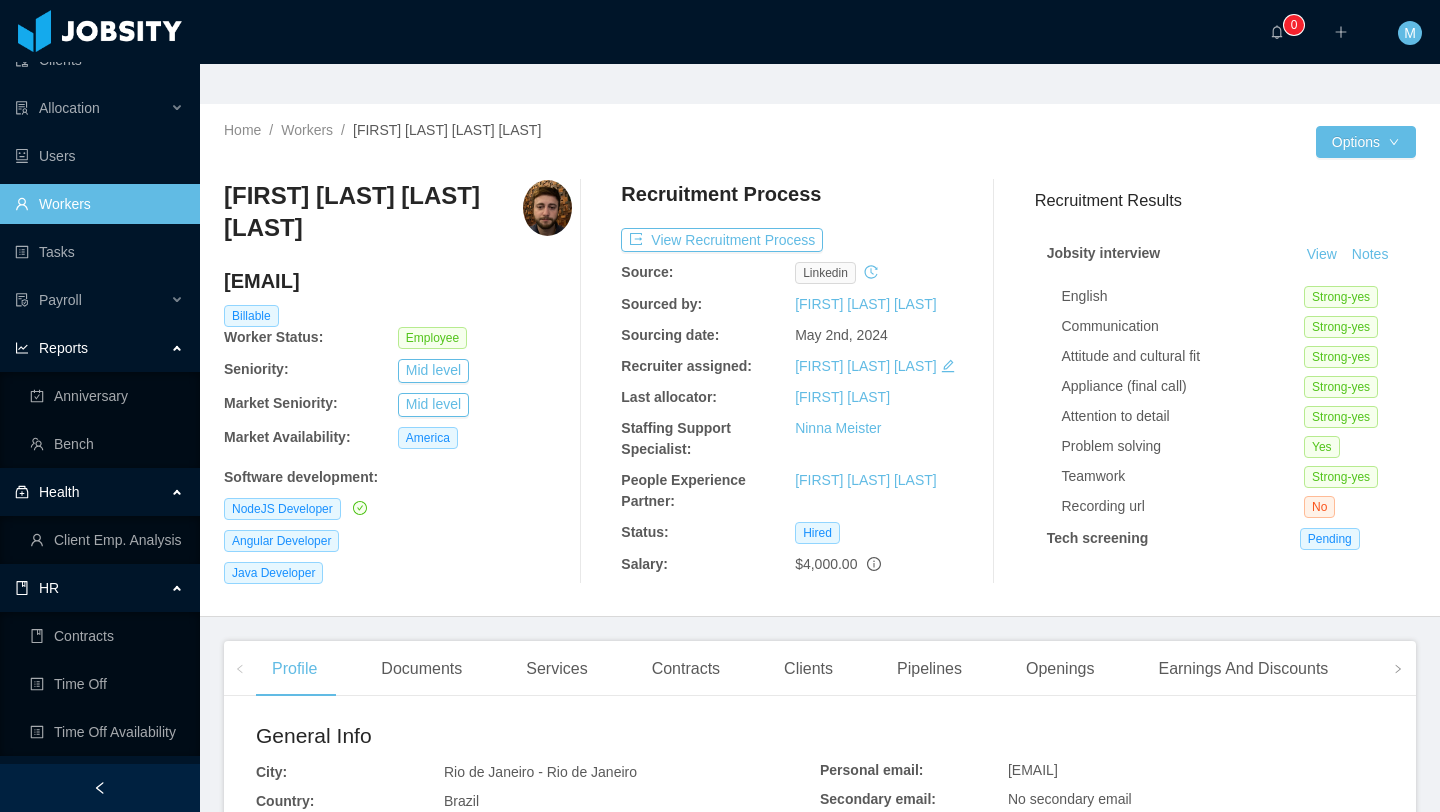click at bounding box center (547, 208) 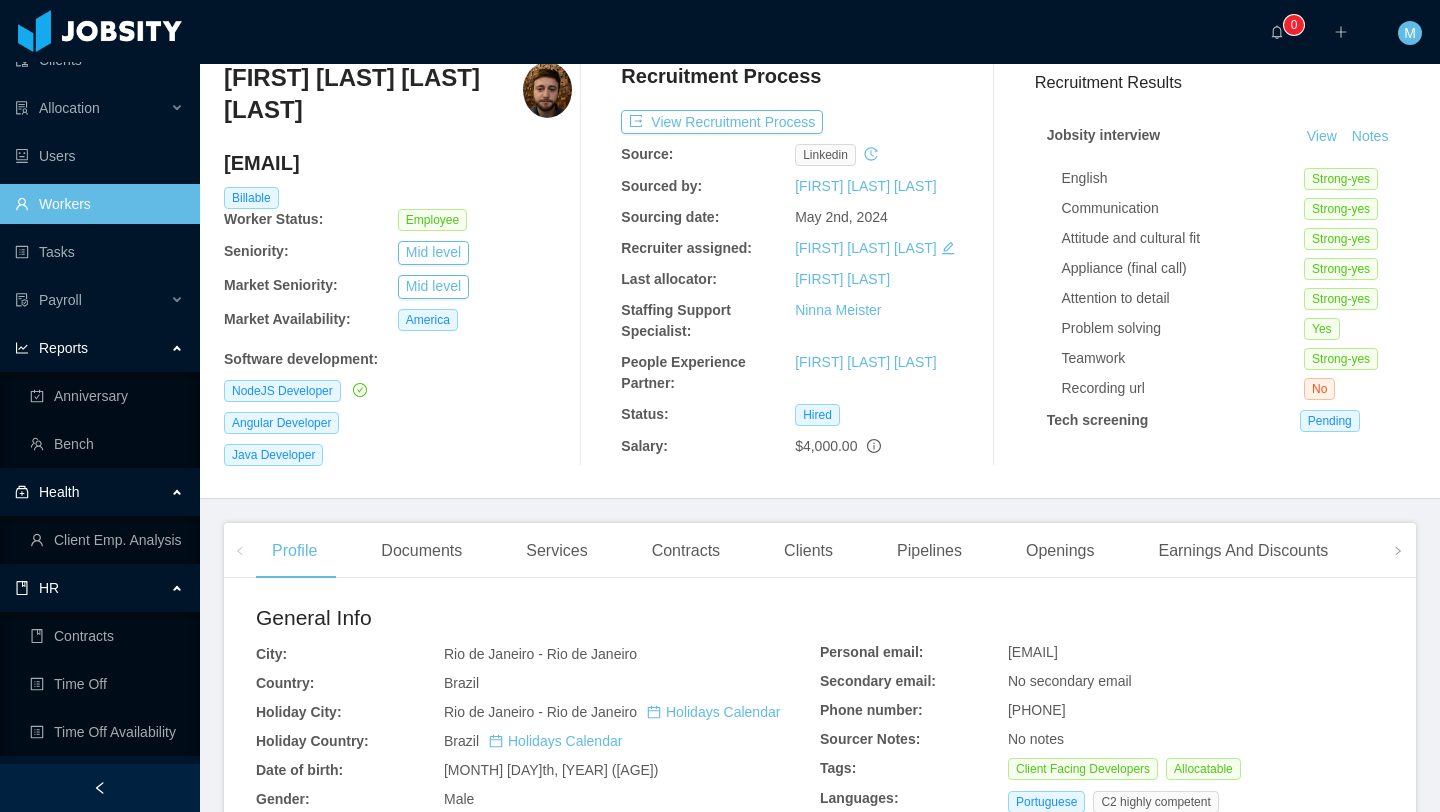 scroll, scrollTop: 97, scrollLeft: 0, axis: vertical 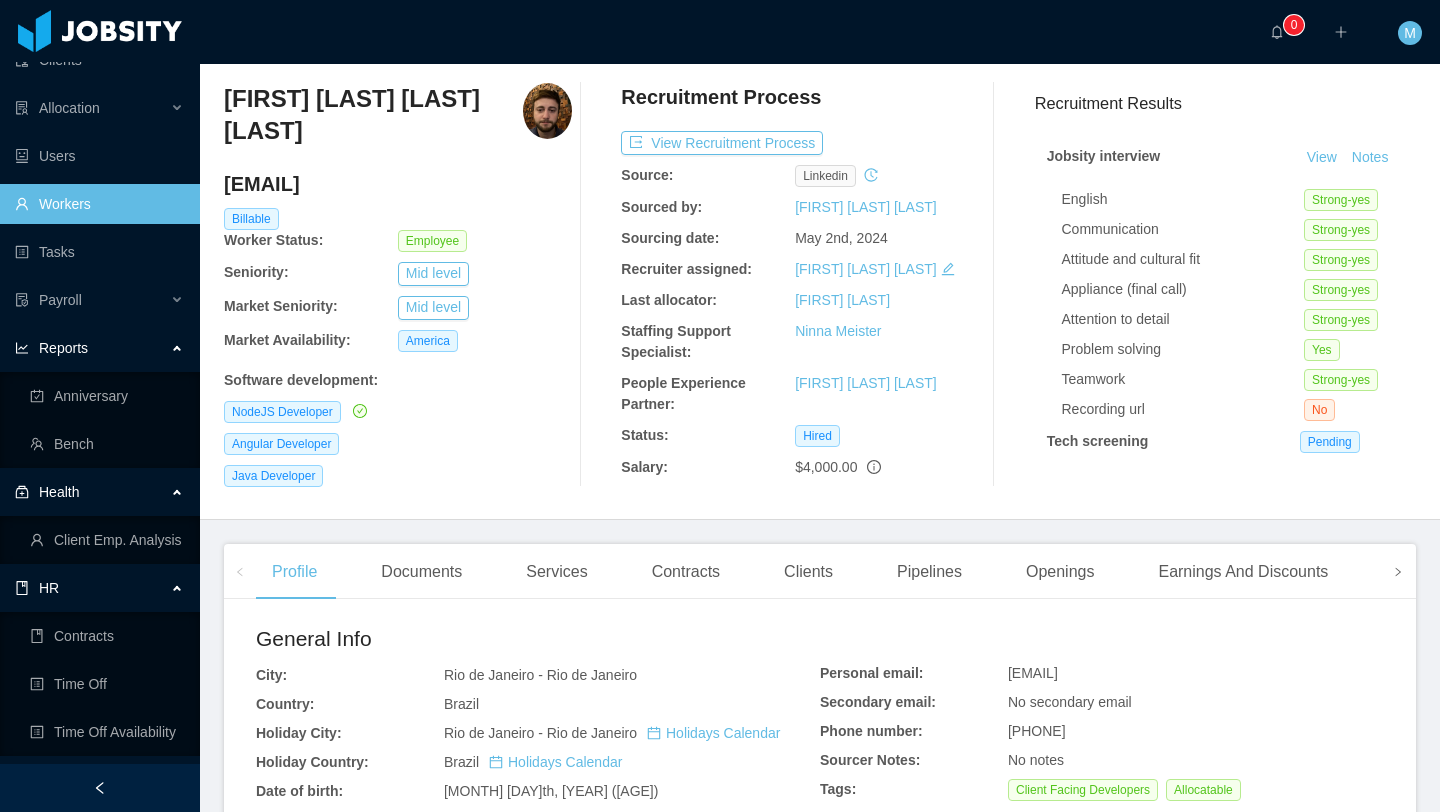 click at bounding box center [1398, 571] 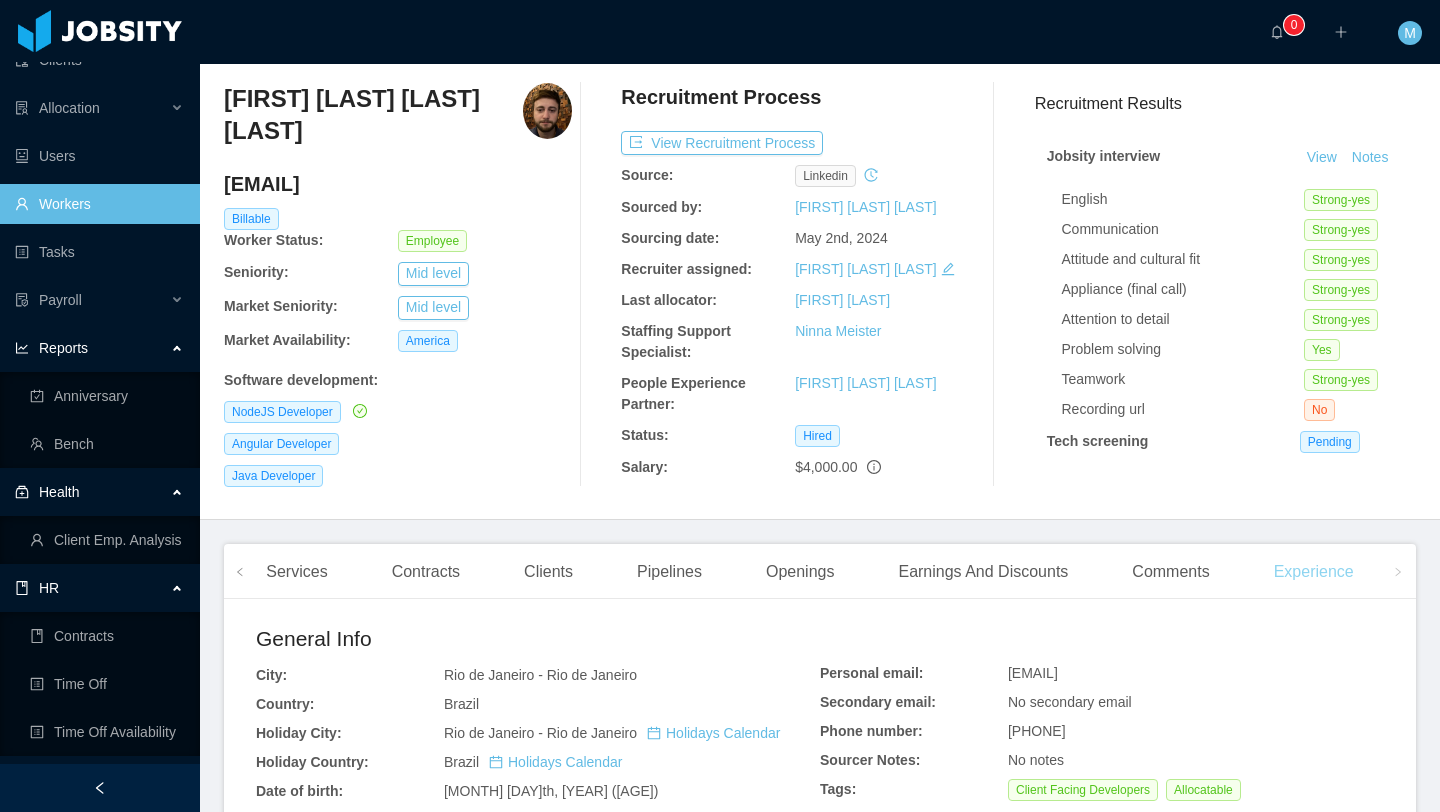 click on "Experience" at bounding box center [1314, 572] 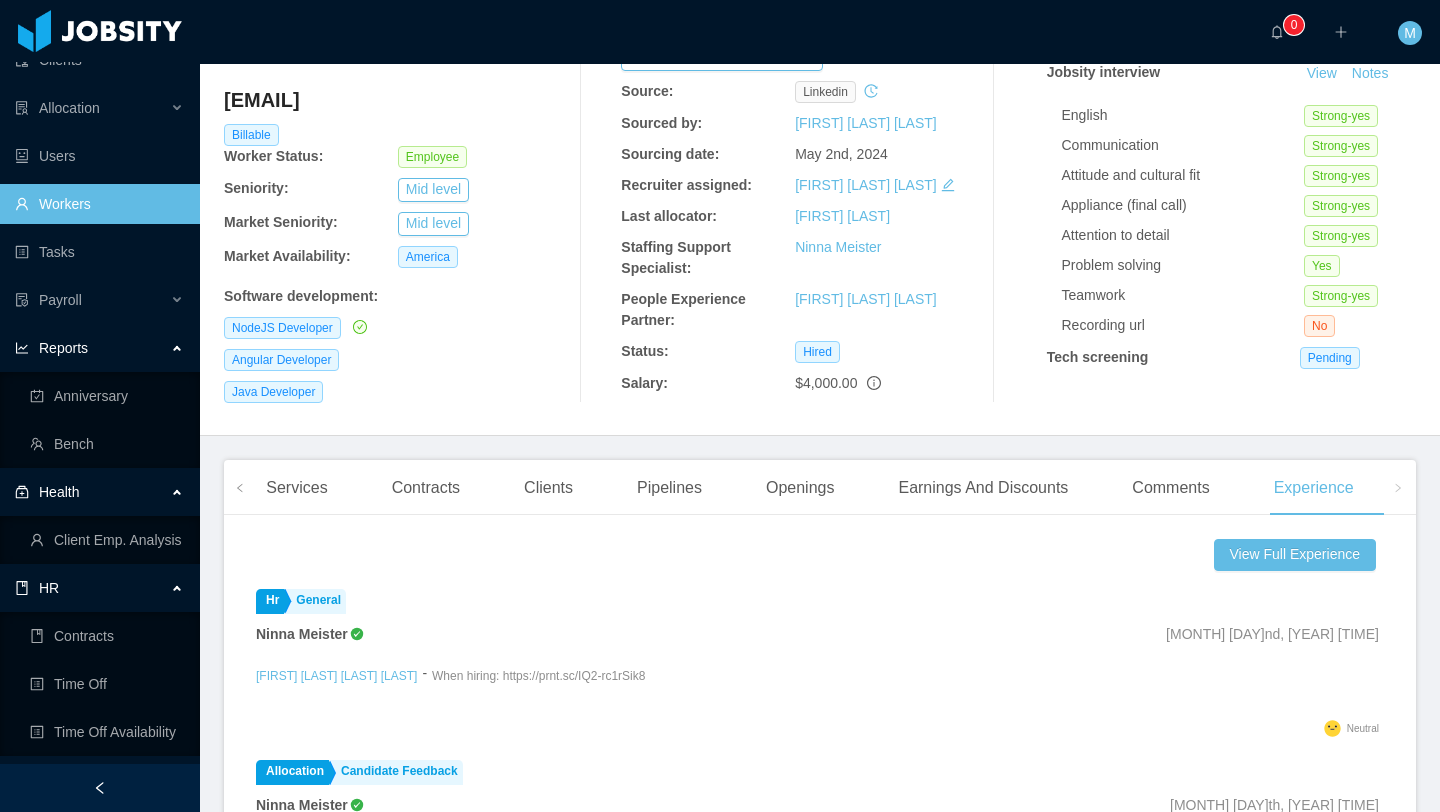 scroll, scrollTop: 187, scrollLeft: 0, axis: vertical 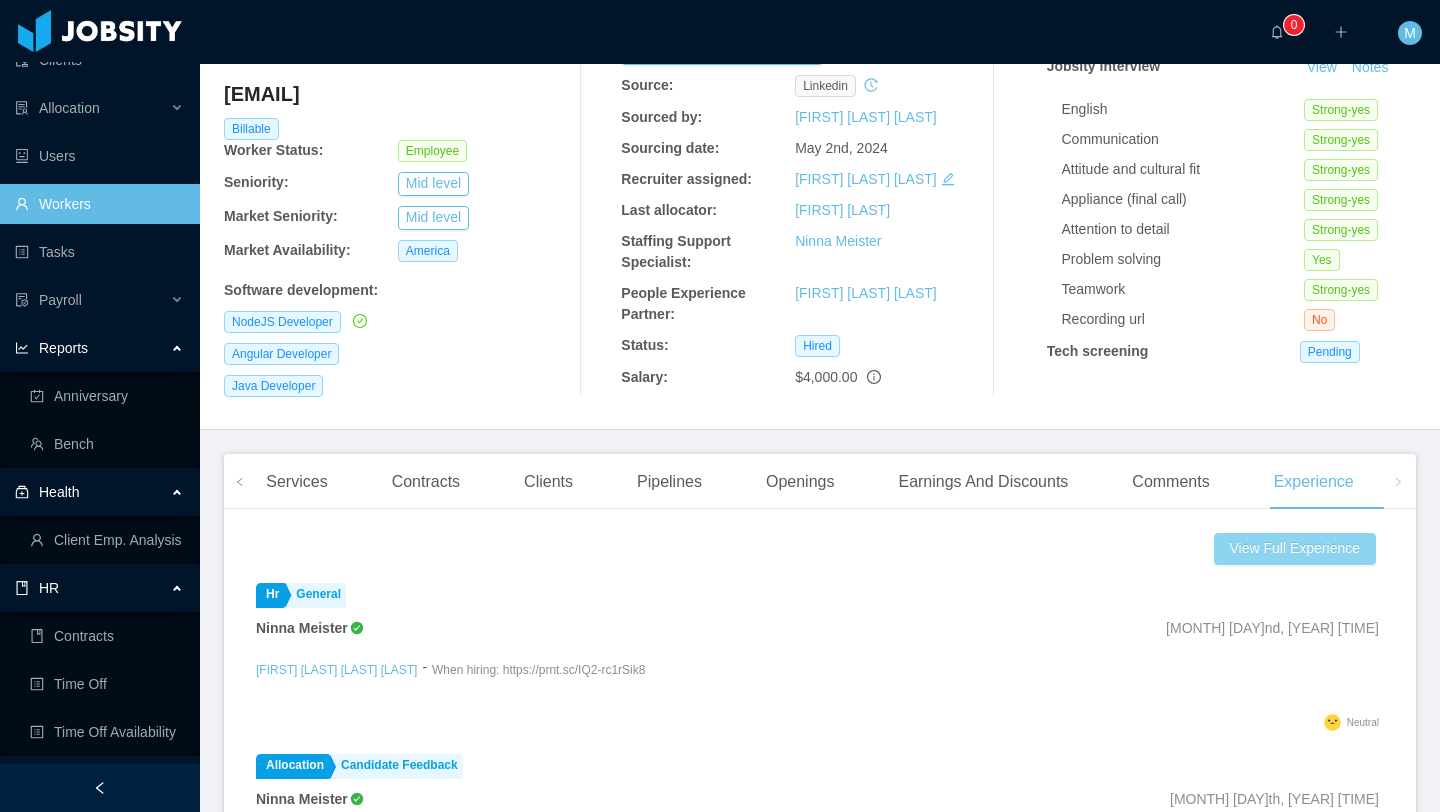 click on "View Full Experience" at bounding box center [1295, 549] 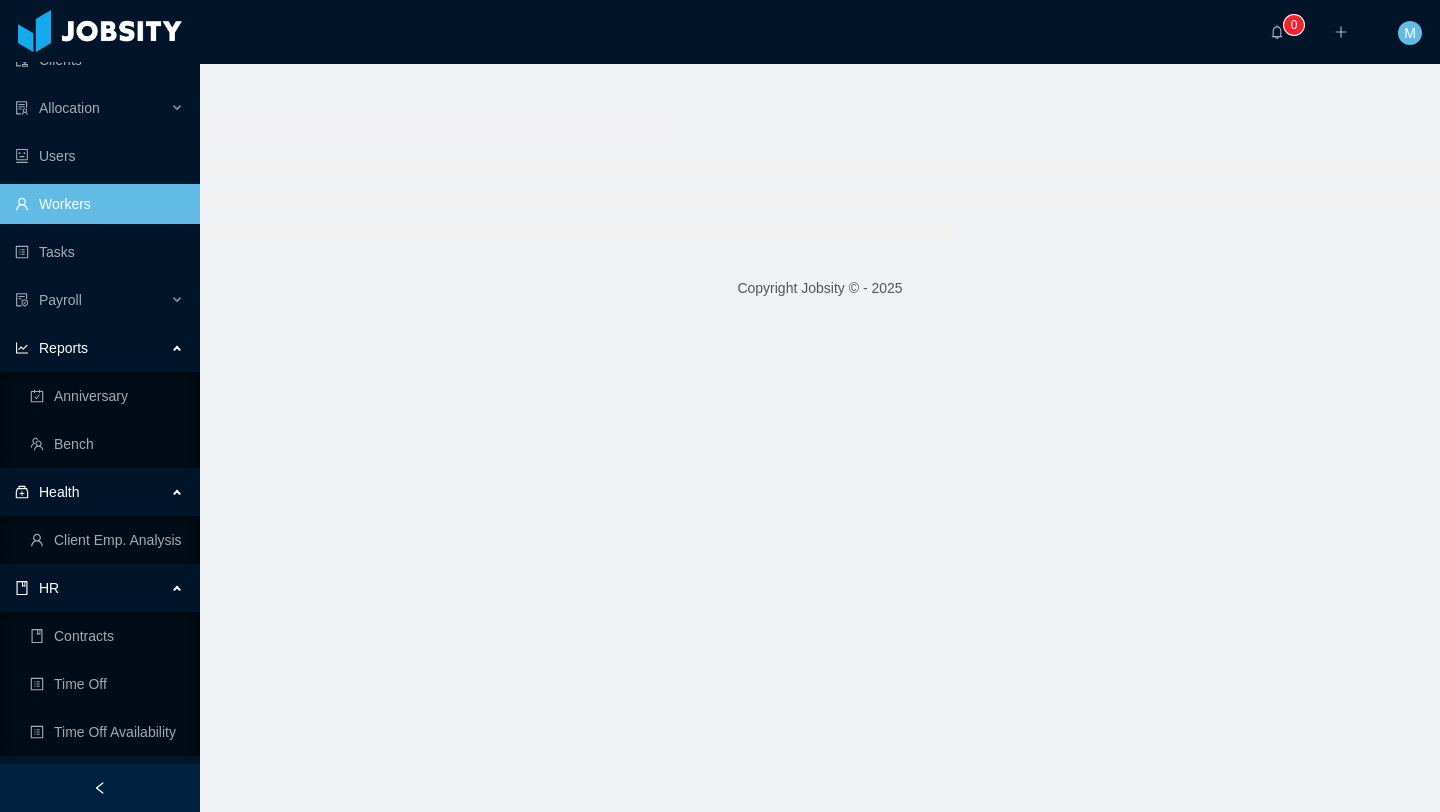 scroll, scrollTop: 0, scrollLeft: 0, axis: both 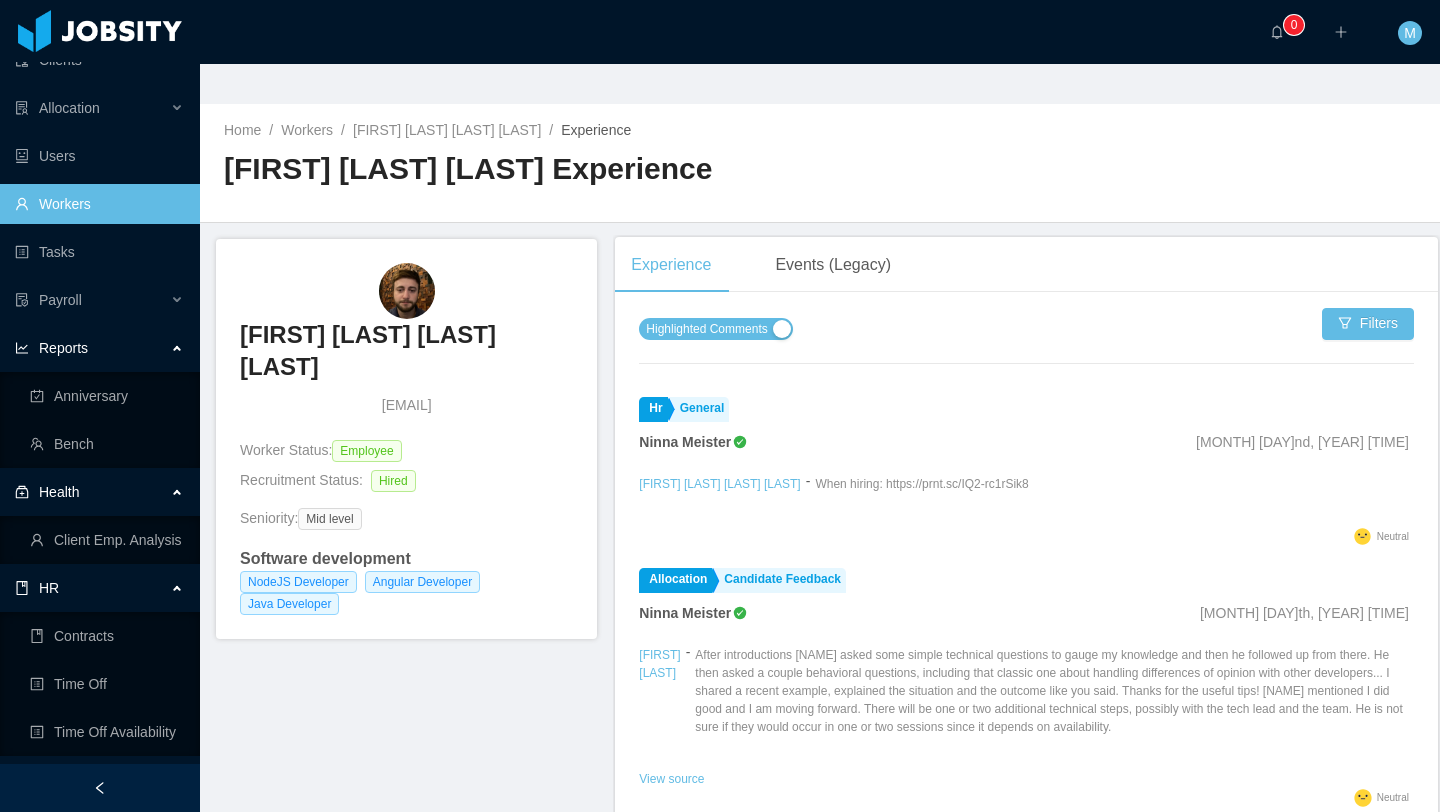 click at bounding box center [407, 291] 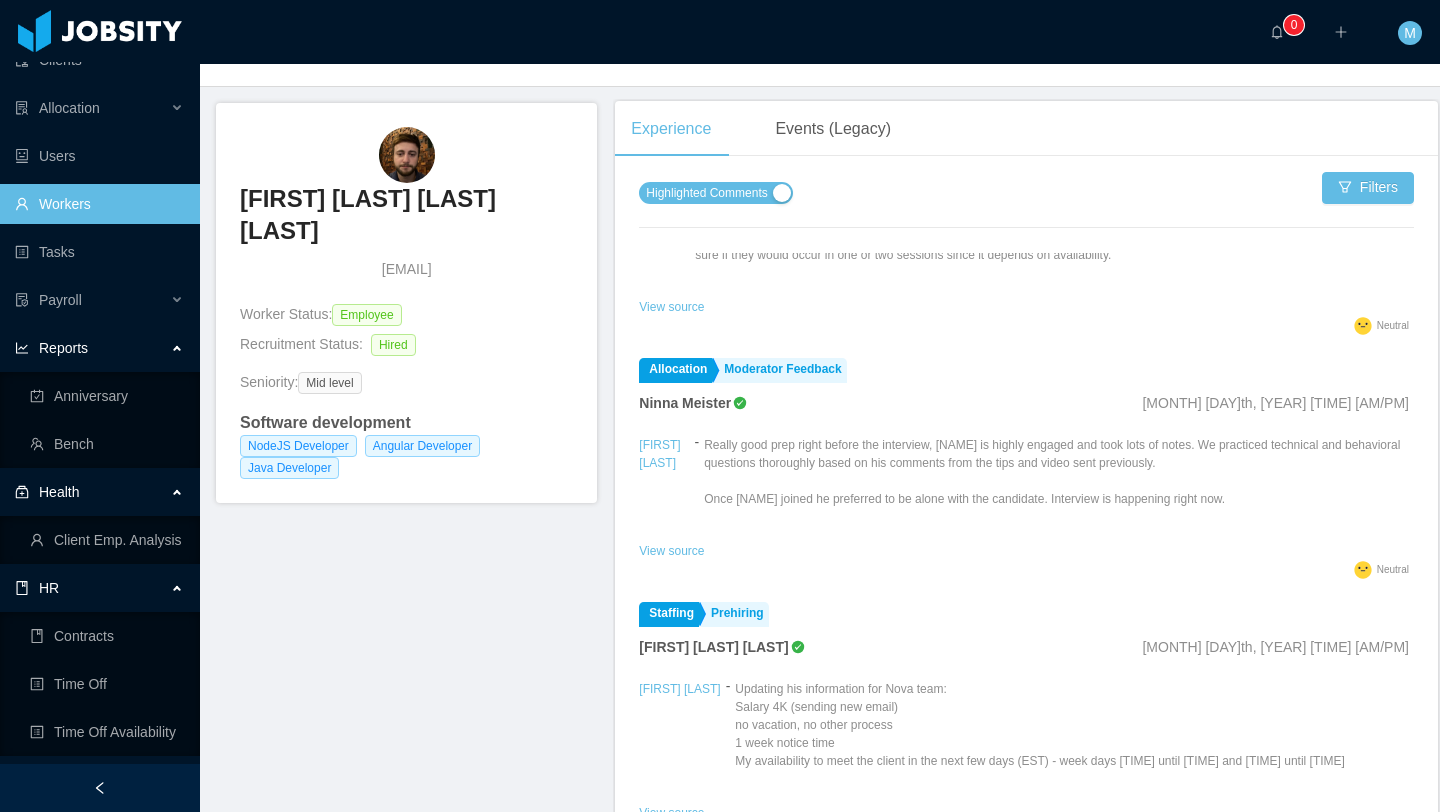 scroll, scrollTop: 0, scrollLeft: 0, axis: both 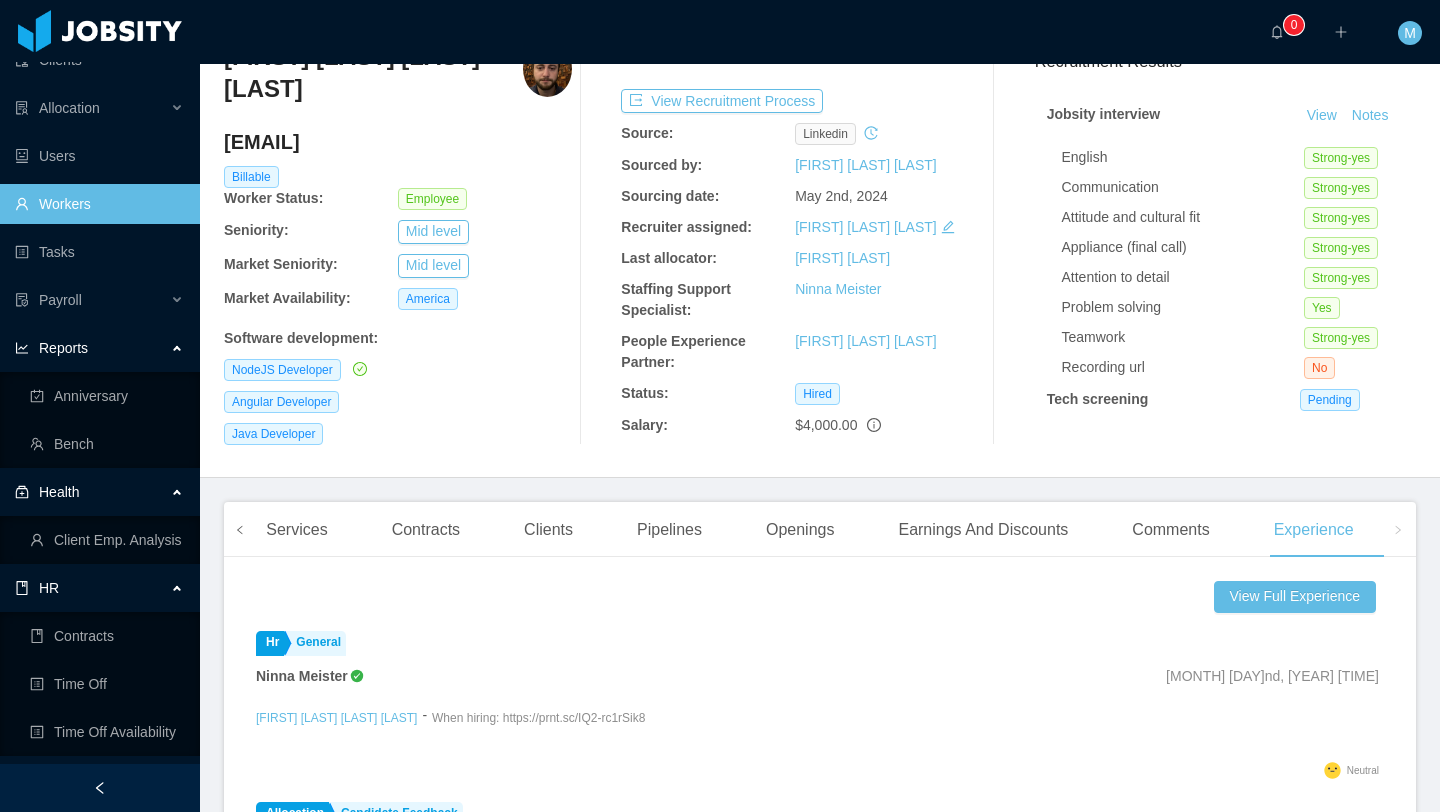 click at bounding box center (240, 529) 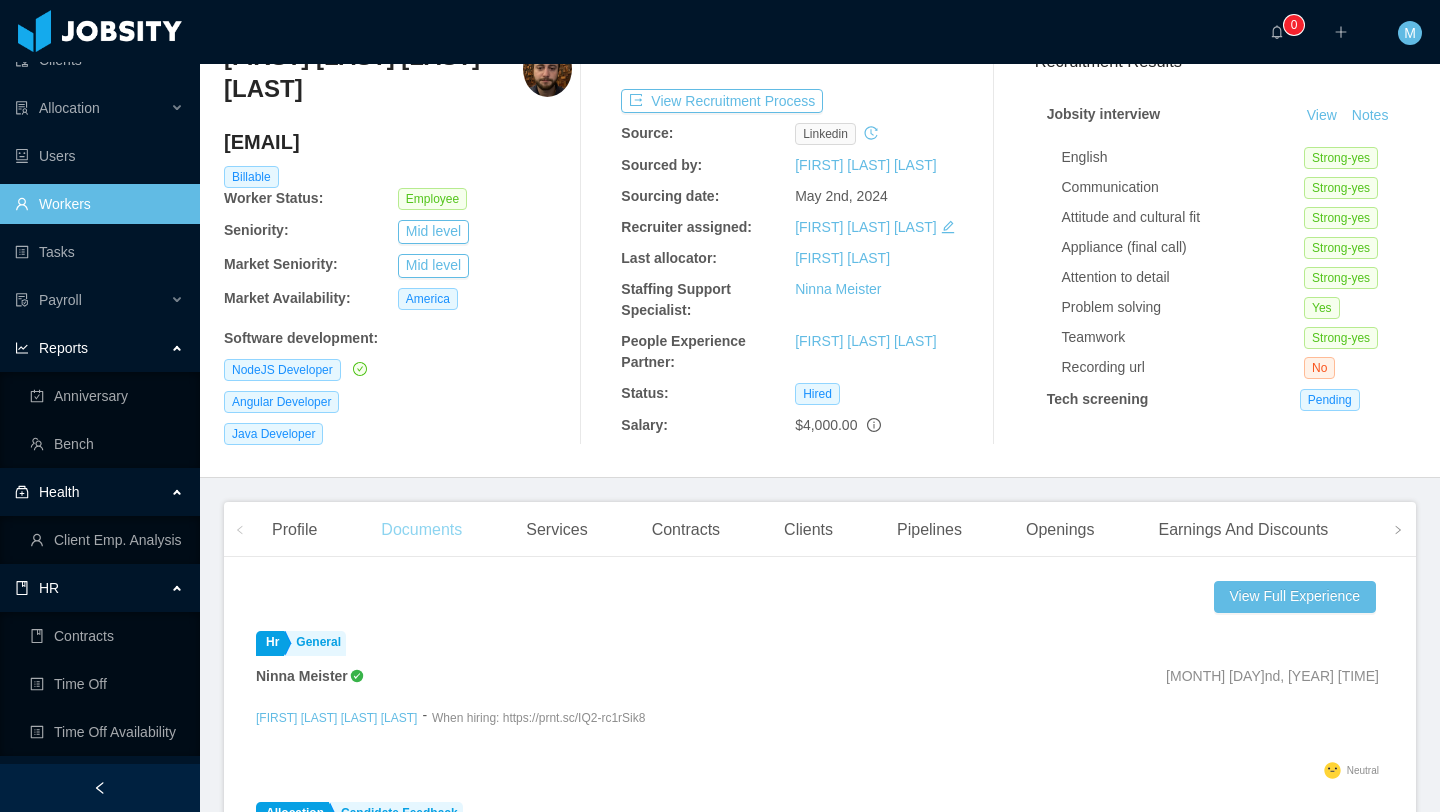 click on "Documents" at bounding box center (421, 530) 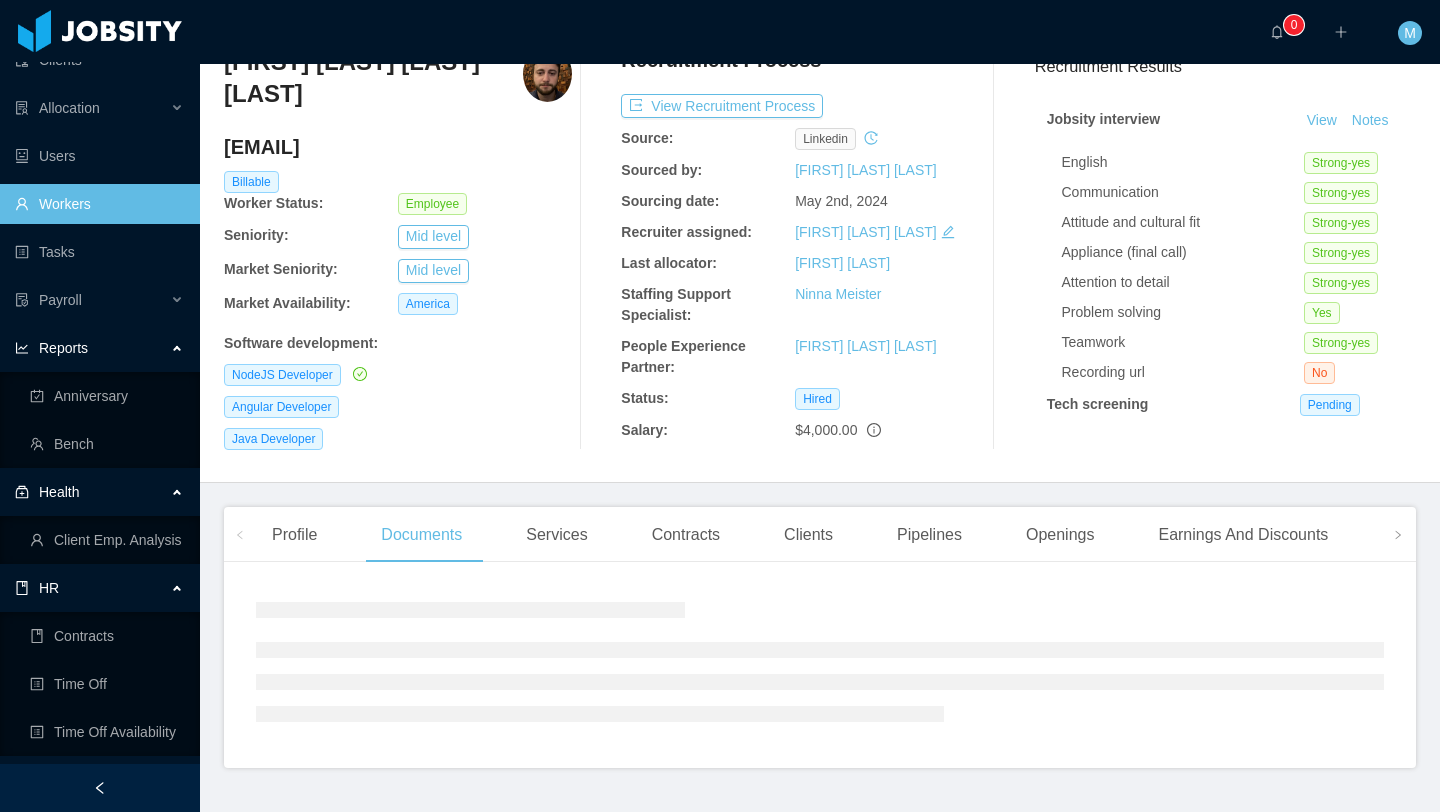 scroll, scrollTop: 139, scrollLeft: 0, axis: vertical 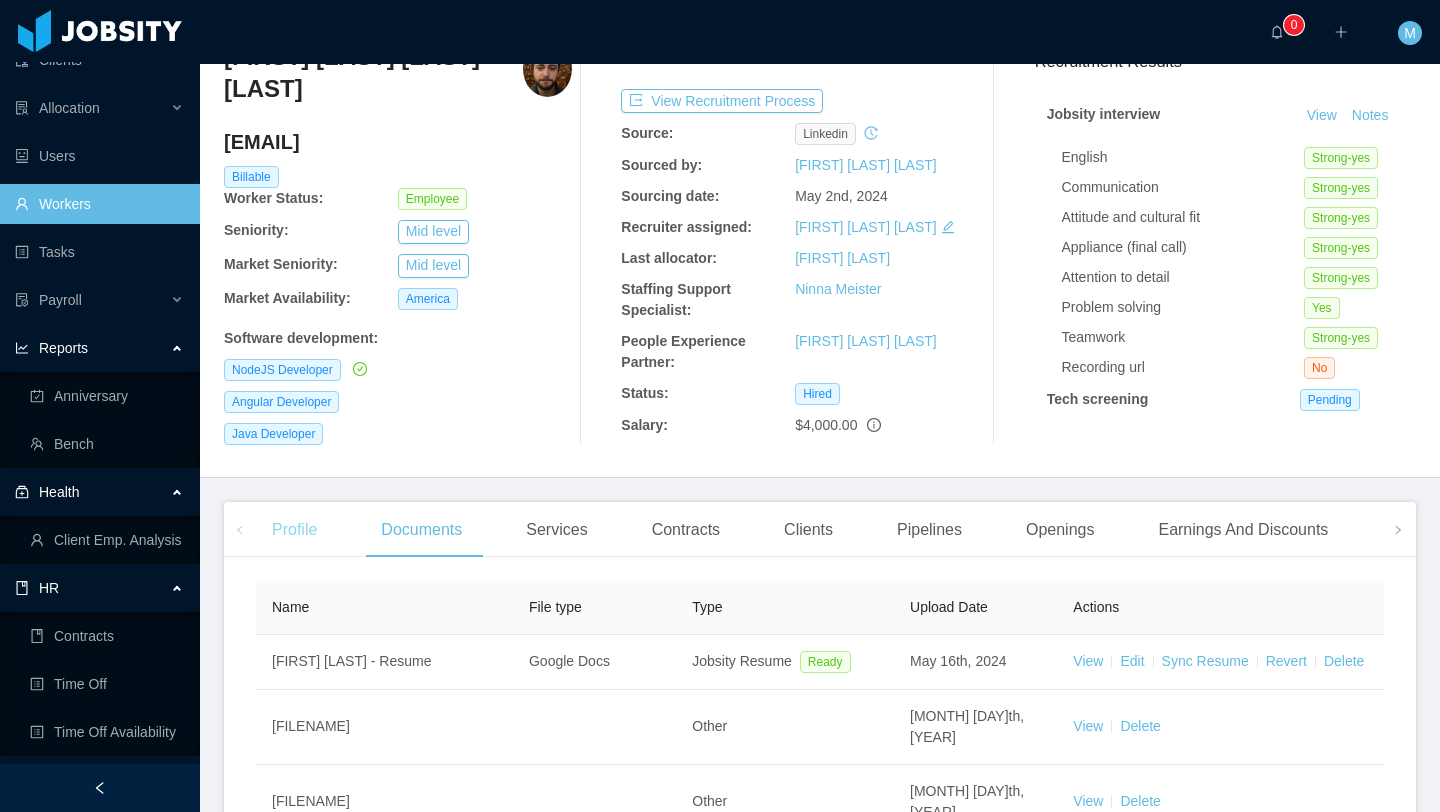 click on "Profile" at bounding box center [294, 530] 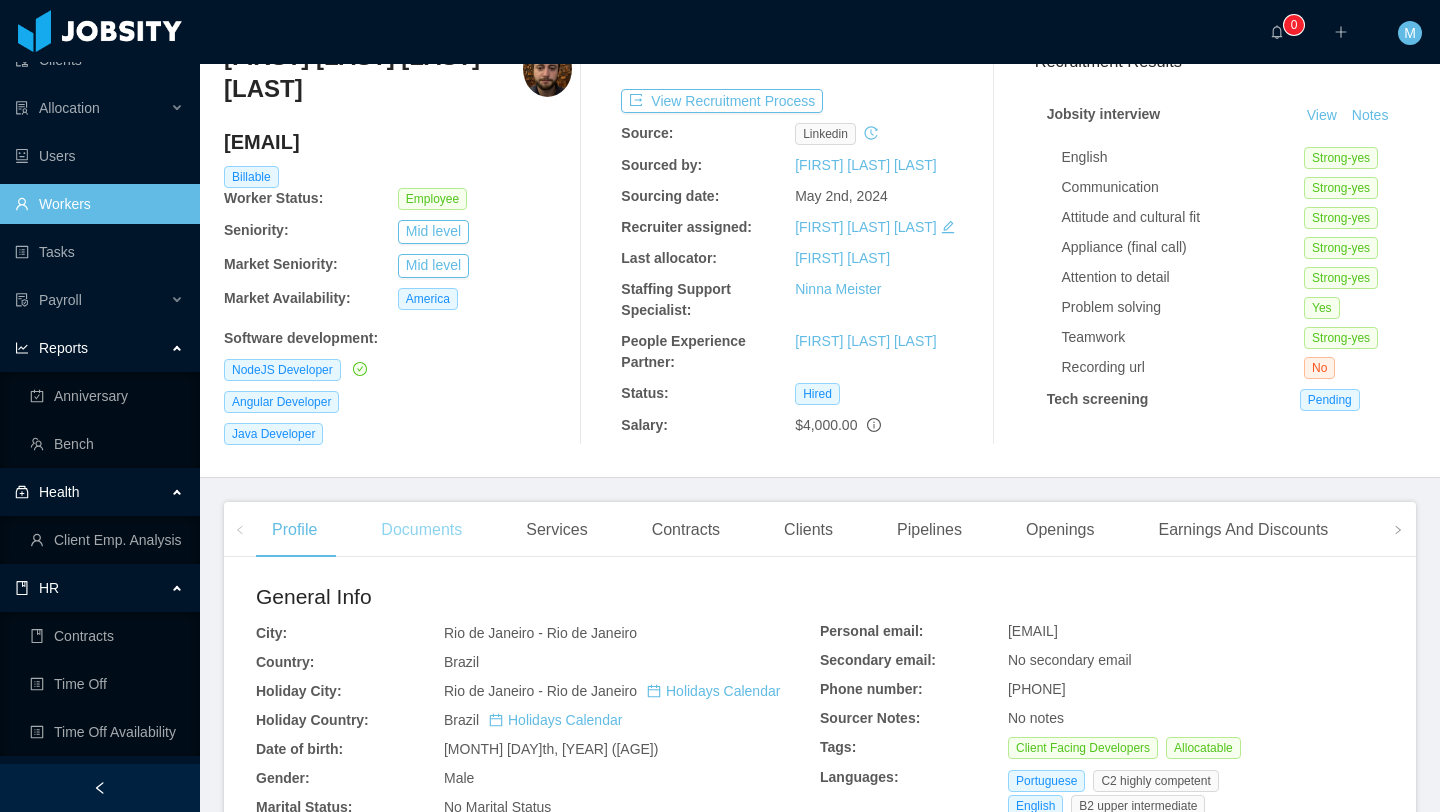 click on "Documents" at bounding box center [421, 530] 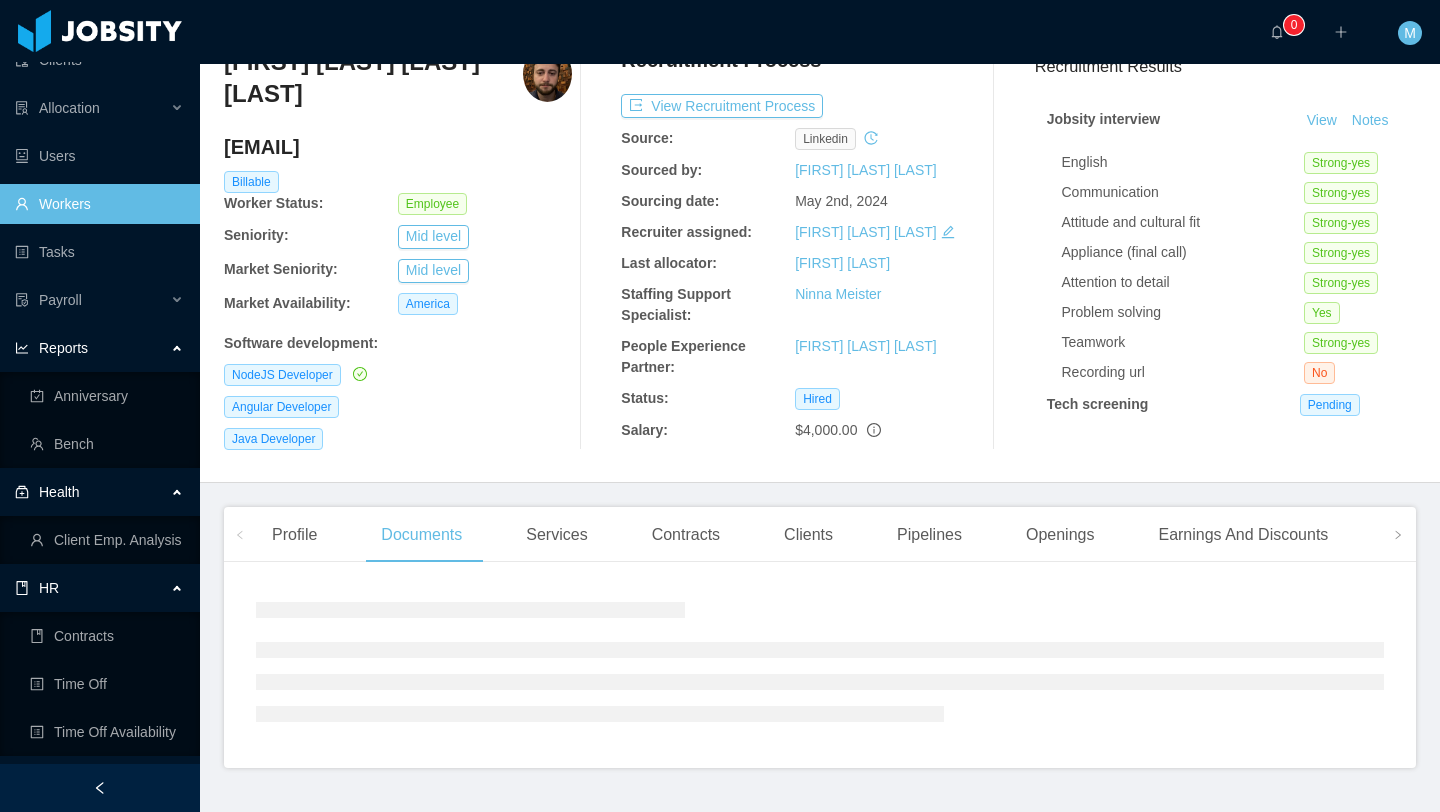 scroll, scrollTop: 139, scrollLeft: 0, axis: vertical 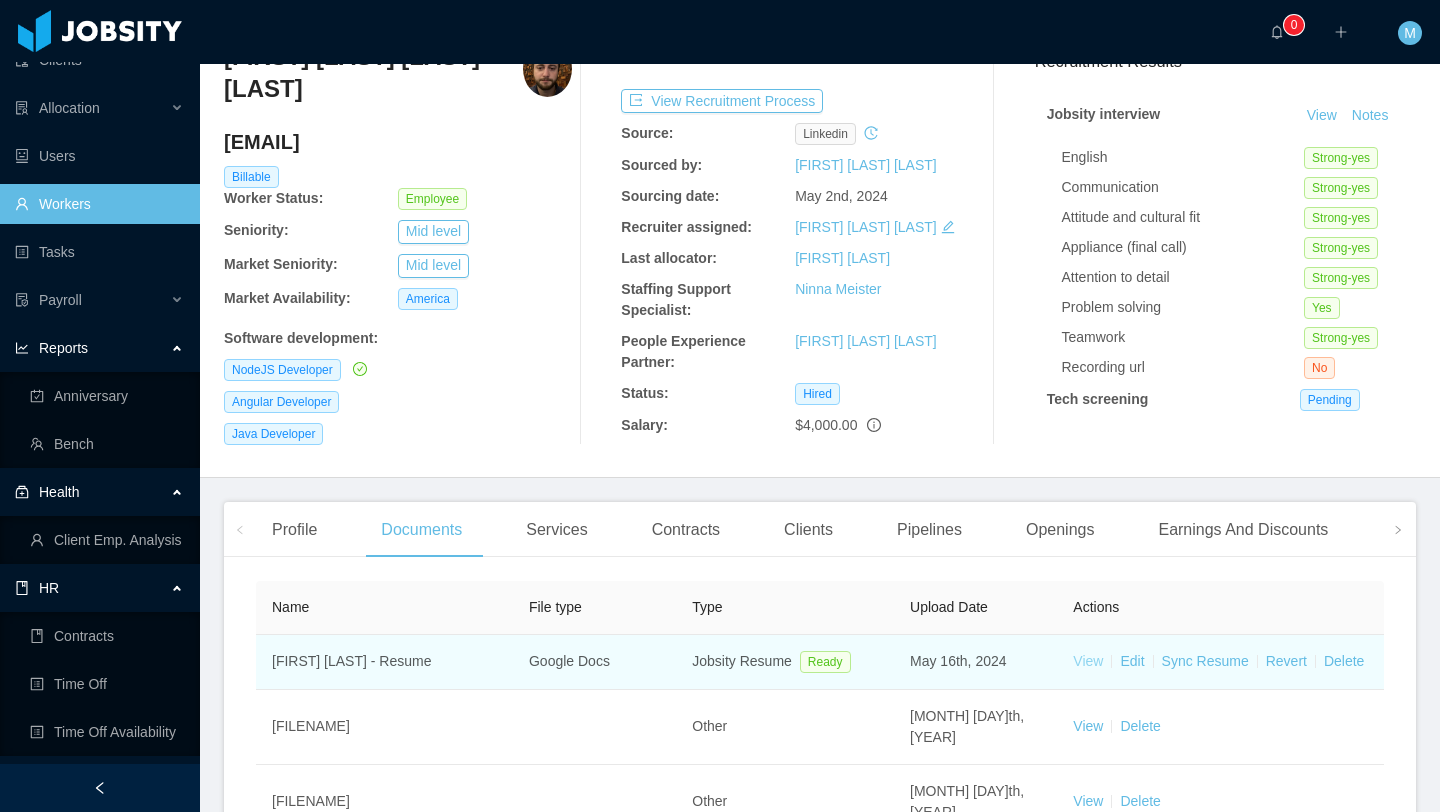click on "View" at bounding box center [1088, 661] 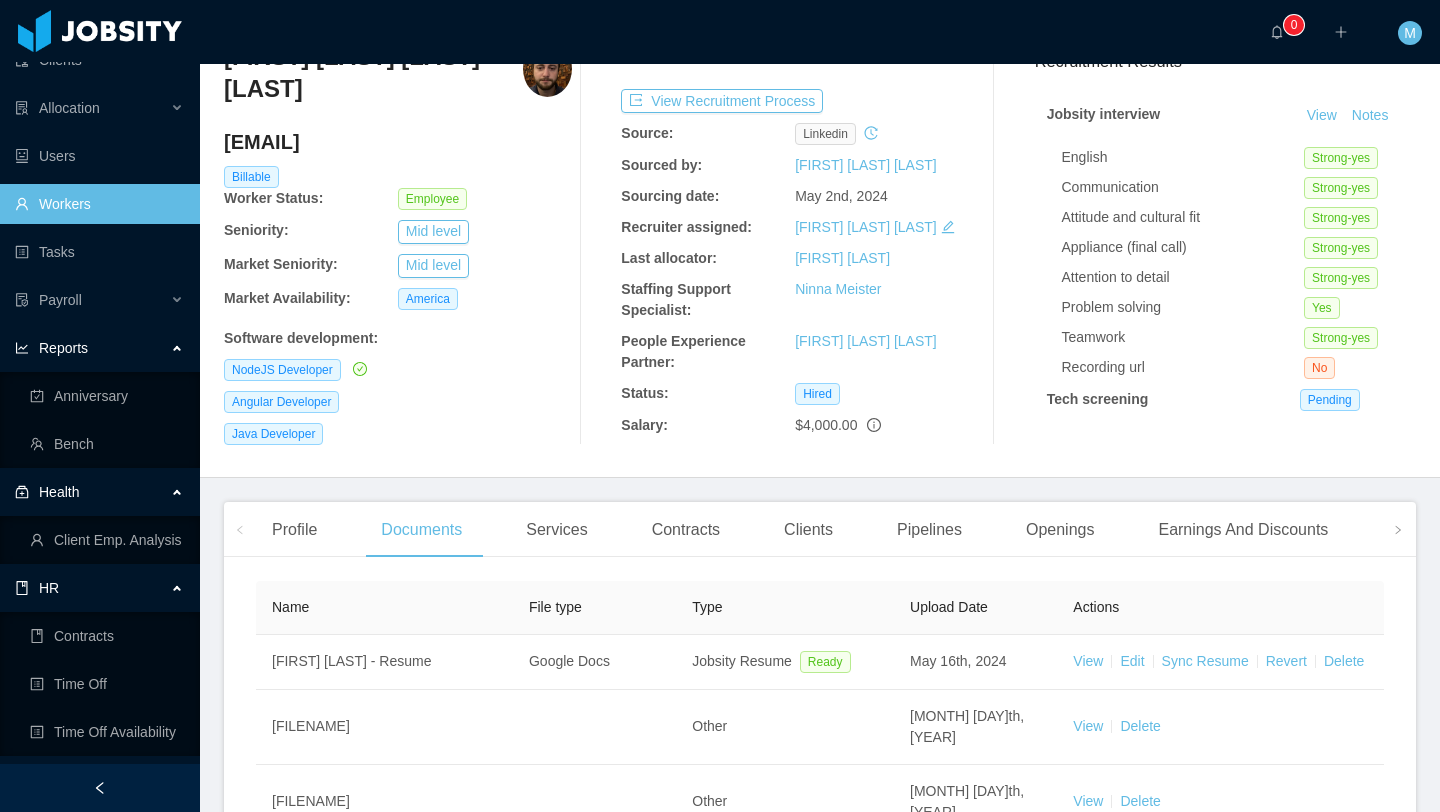 scroll, scrollTop: 0, scrollLeft: 0, axis: both 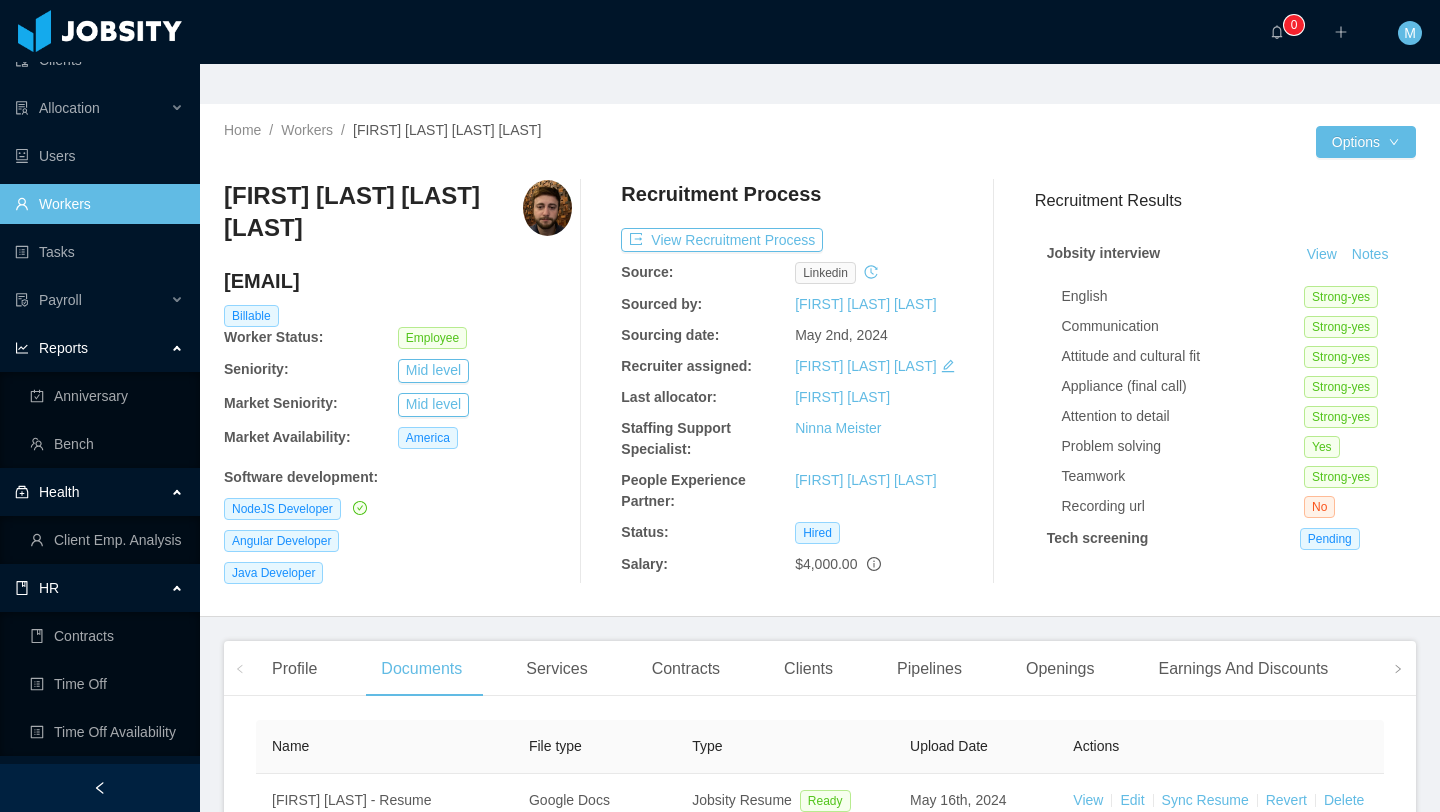click at bounding box center (547, 208) 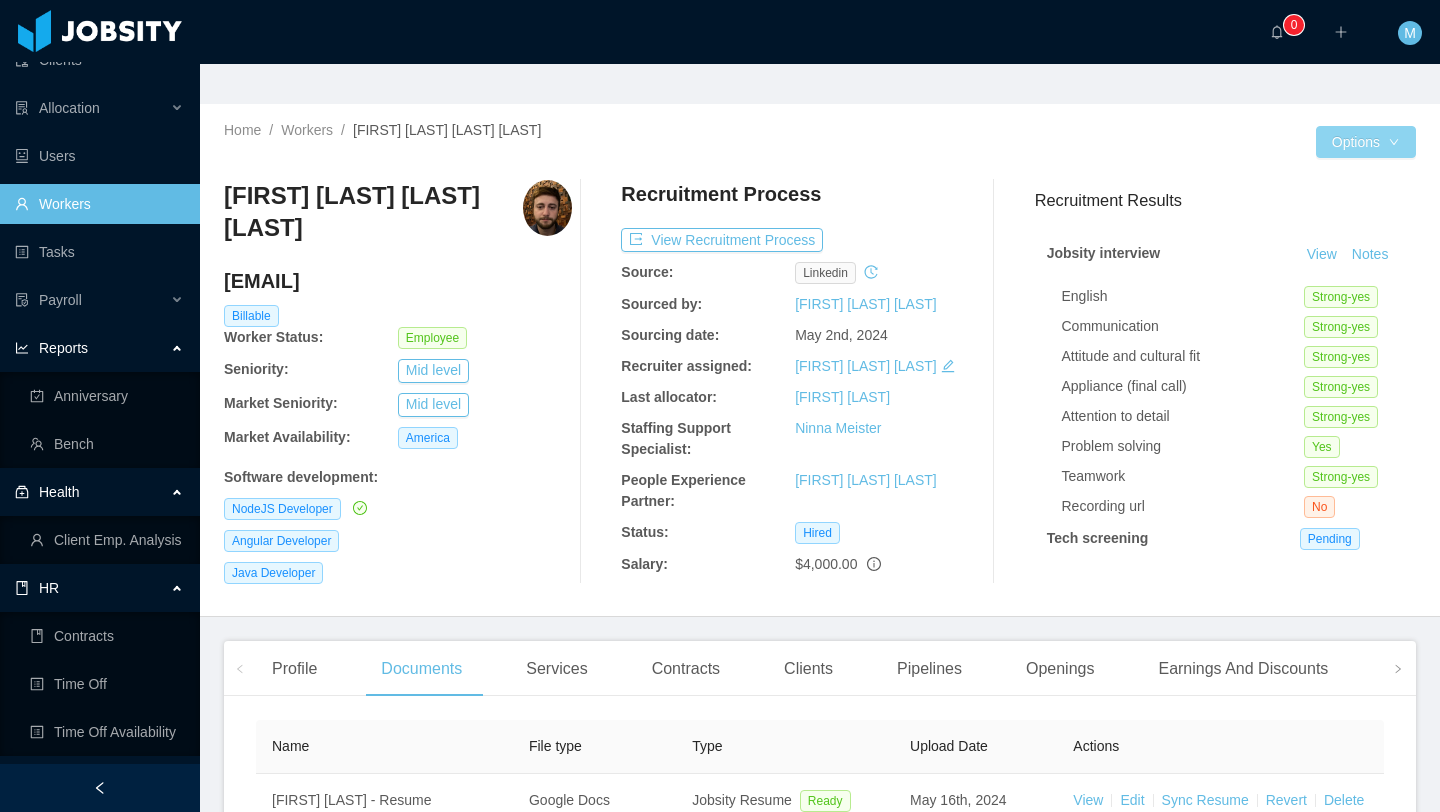 click on "Dashboard Apps Clients Allocation Users Workers Tasks Payroll Reports Anniversary Bench Health Client Emp. Analysis HR Contracts Time Off Time Off Availability Configuration ··· 0 ··· ··· M ··· Home / Workers / [FIRST] [LAST] /   Options [FIRST] [LAST] [EMAIL]  Billable  Worker Status: Employee Seniority: Mid level Market Seniority: Mid level Market Availability: America Software development : NodeJS Developer Angular Developer Java Developer Recruitment Process View Recruitment Process  Source: linkedin Sourced by: [FIRST] [LAST] Sourcing date: [MONTH] [DAY], [YEAR] Recruiter assigned: [FIRST] [LAST]   Last allocator: [FIRST] [LAST] Staffing Support Specialist: [FIRST] [LAST] People Experience Partner: [FIRST] [LAST] [LAST] Status: Hired Salary: $[NUMBER] Recruitment Results Jobsity interview
View Notes English Strong-yes Communication Strong-yes Attitude and cultural fit Strong-yes Appliance (final call) Strong-yes Attention to detail" at bounding box center [720, 406] 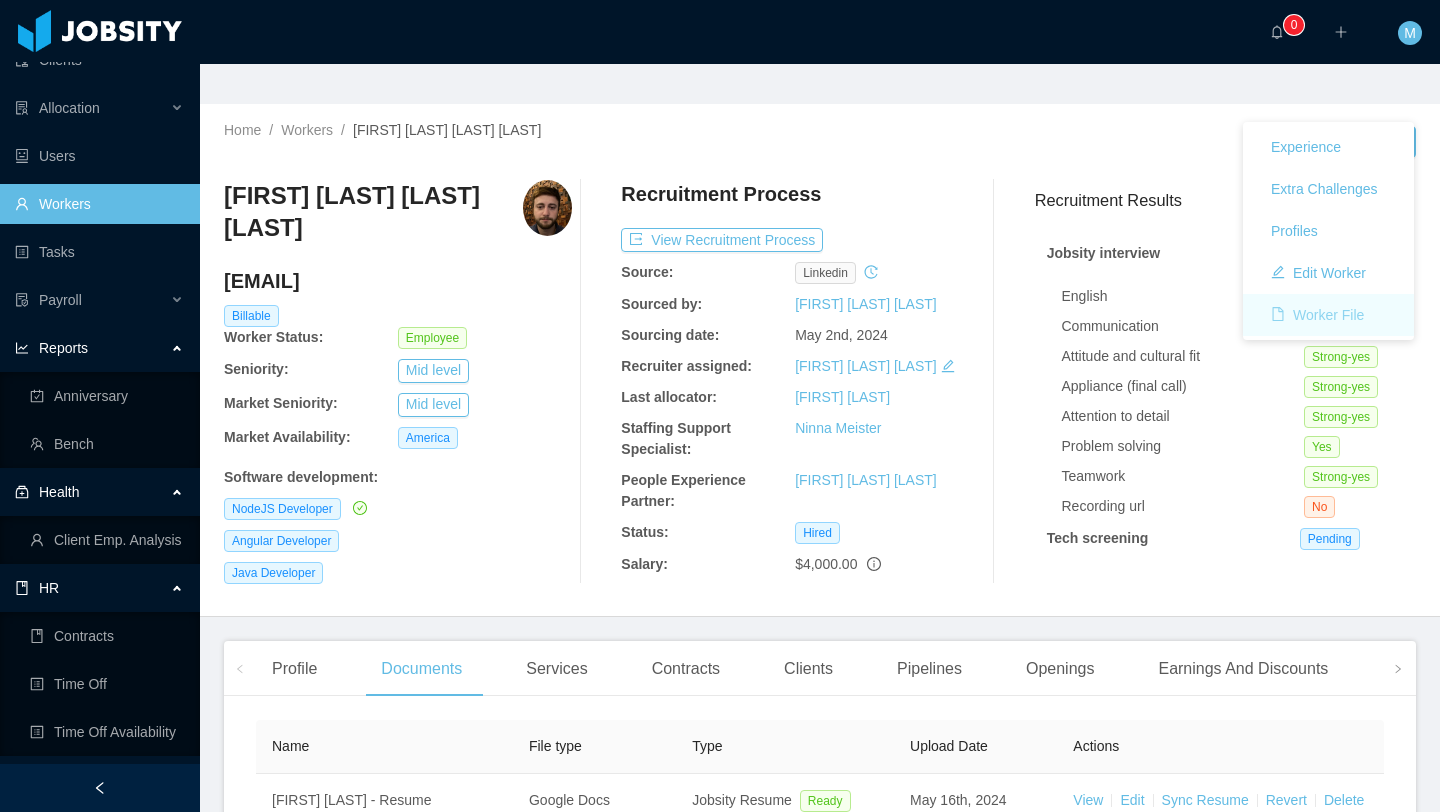 click on "Worker File" at bounding box center [1317, 315] 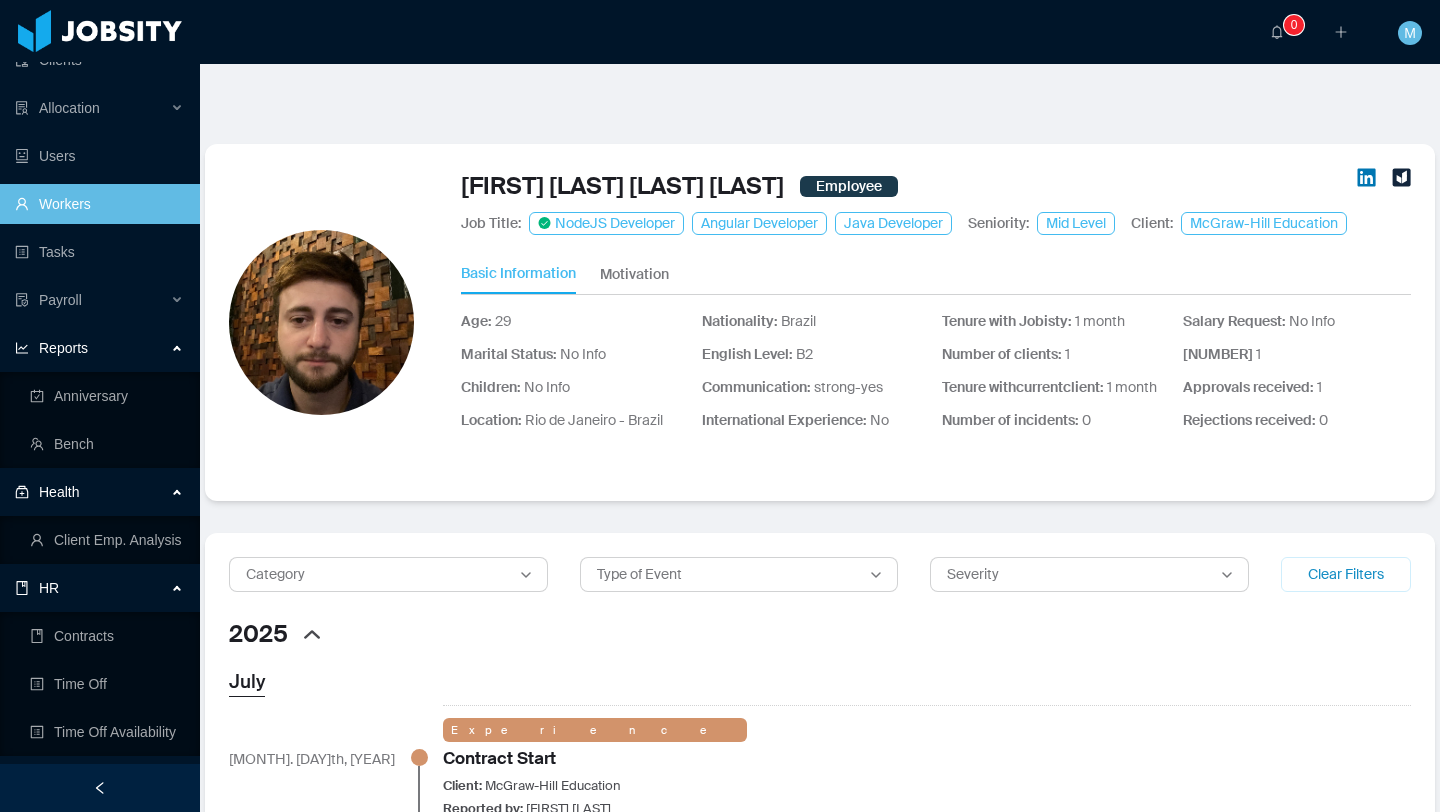 click at bounding box center [321, 322] 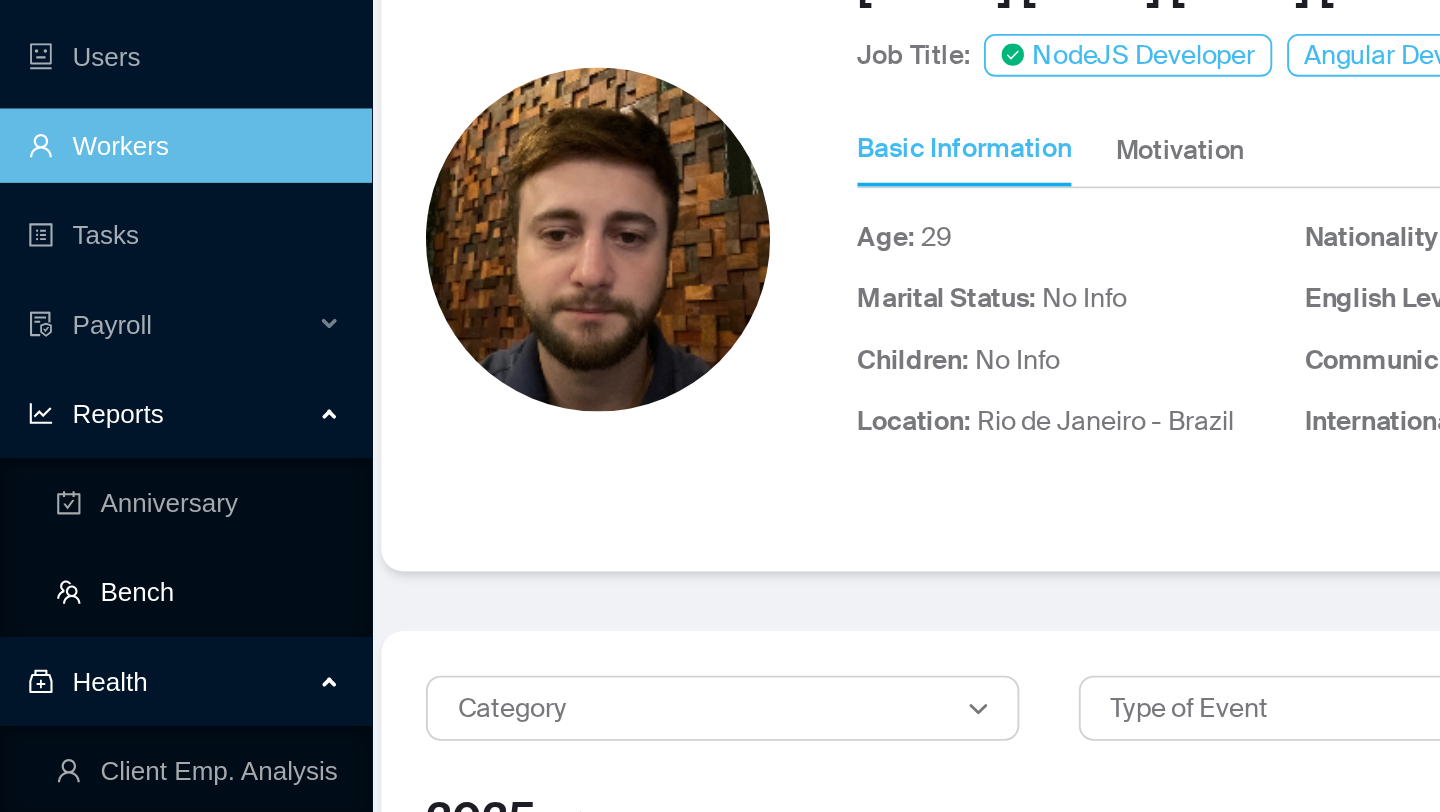 scroll, scrollTop: 88, scrollLeft: 0, axis: vertical 